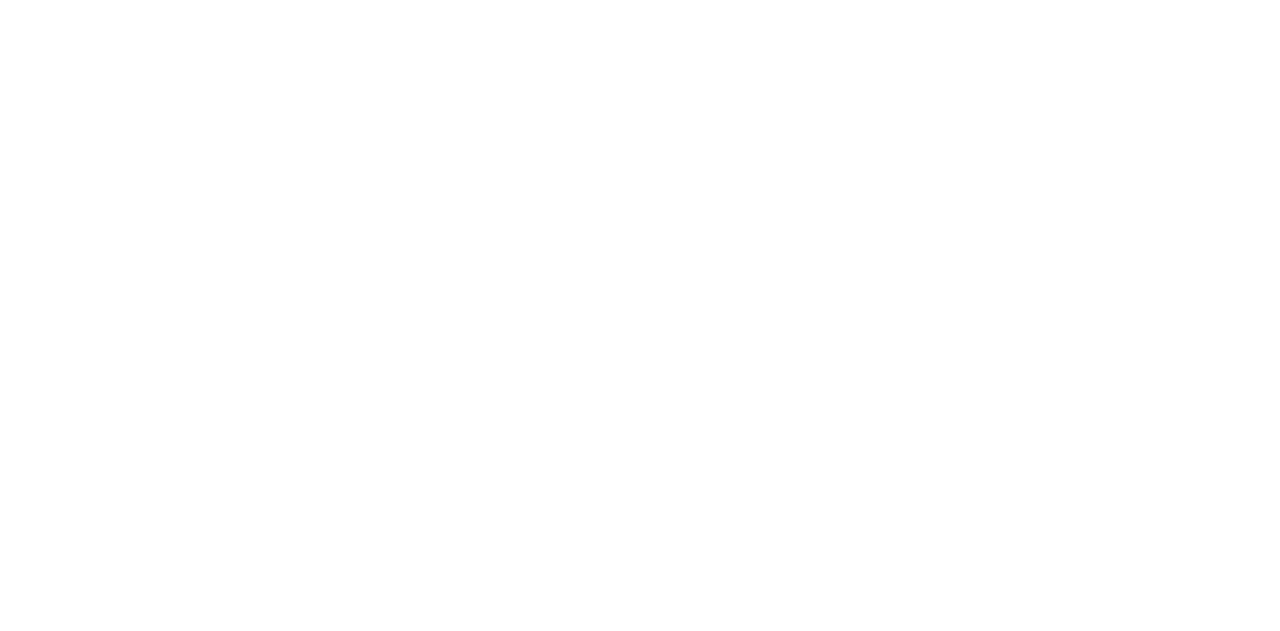 scroll, scrollTop: 0, scrollLeft: 0, axis: both 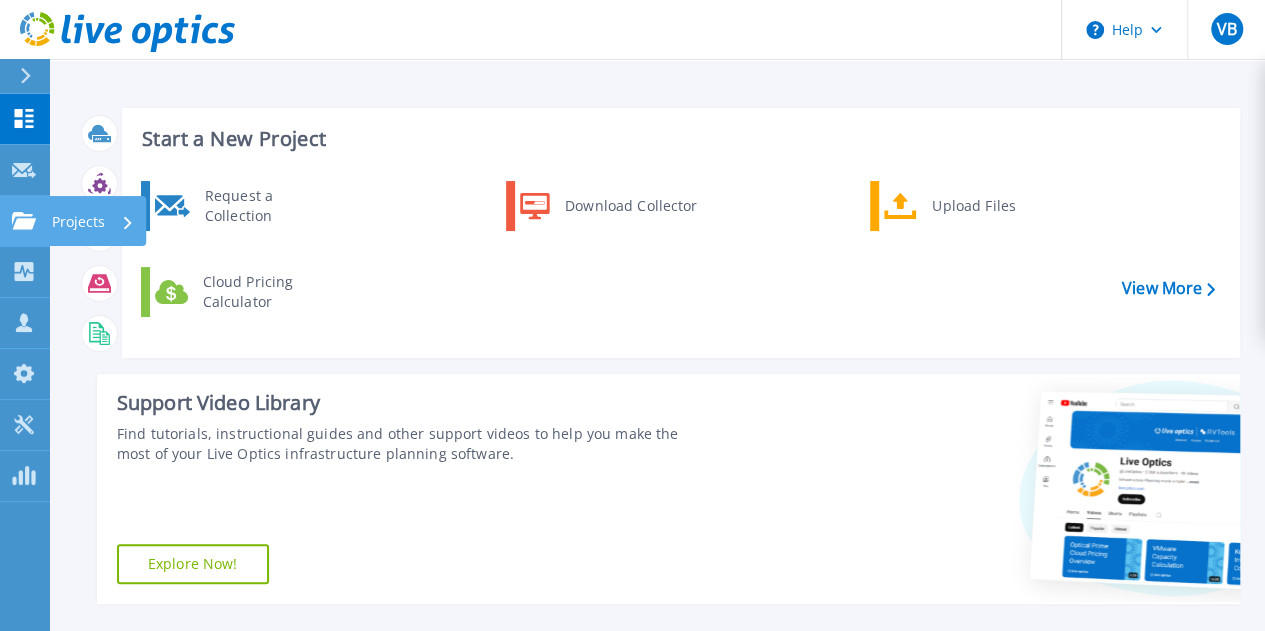 click on "Projects Projects" at bounding box center [25, 221] 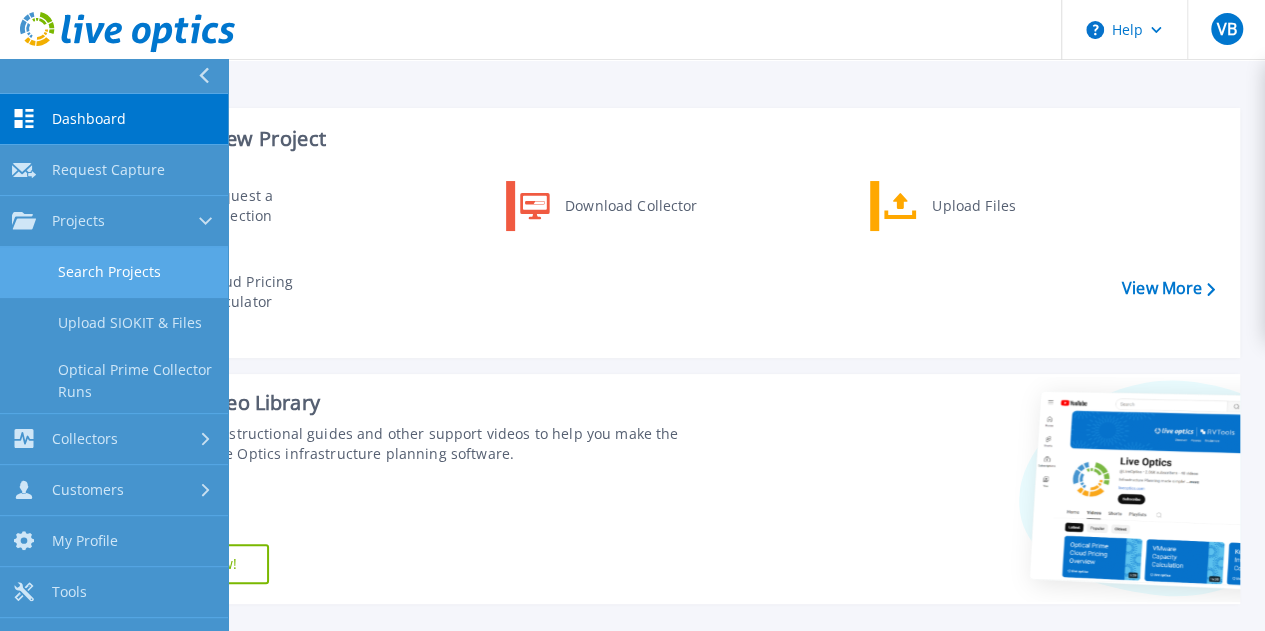 click on "Search Projects" at bounding box center (114, 272) 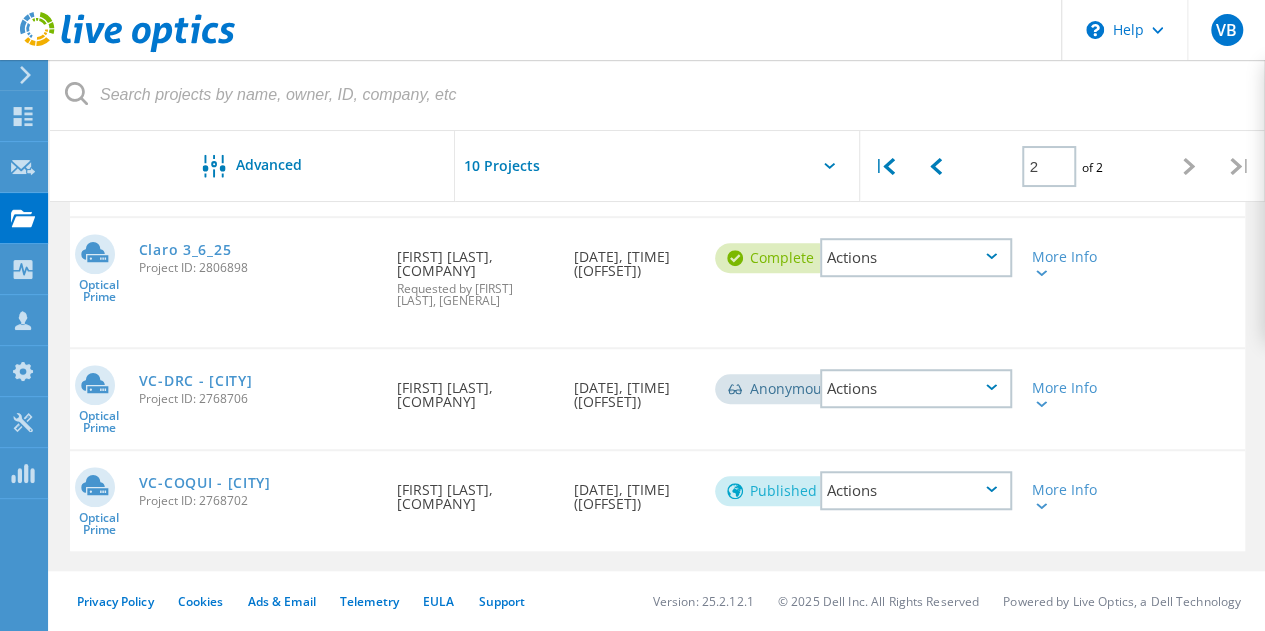 scroll, scrollTop: 584, scrollLeft: 0, axis: vertical 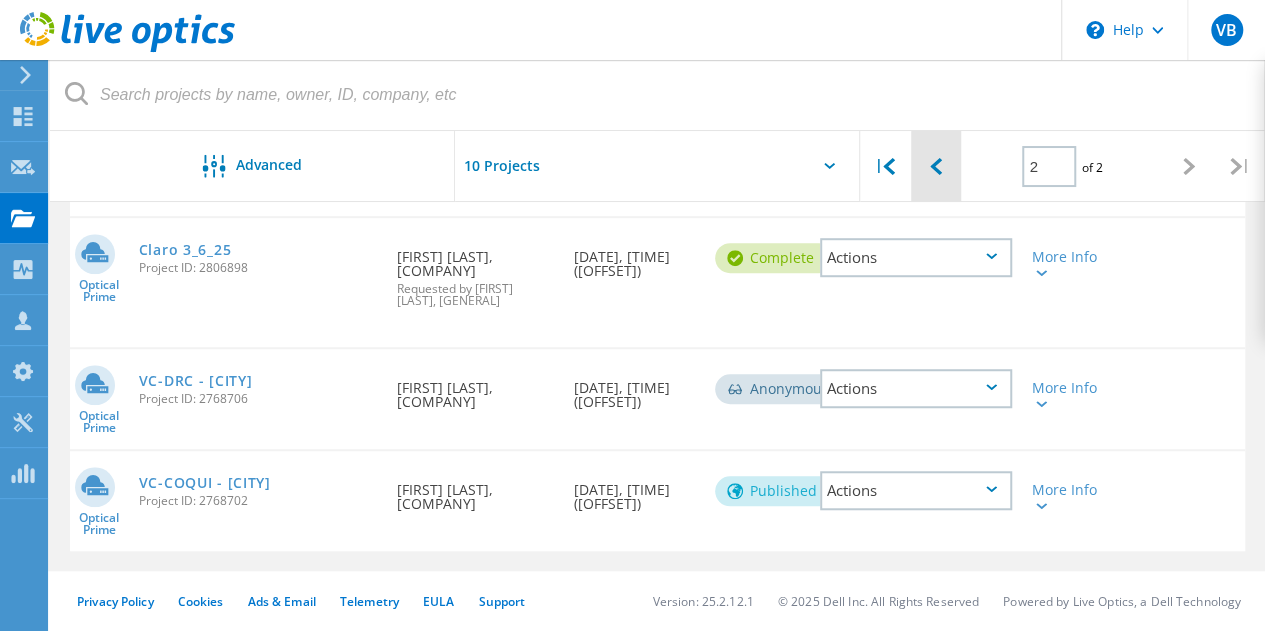 click 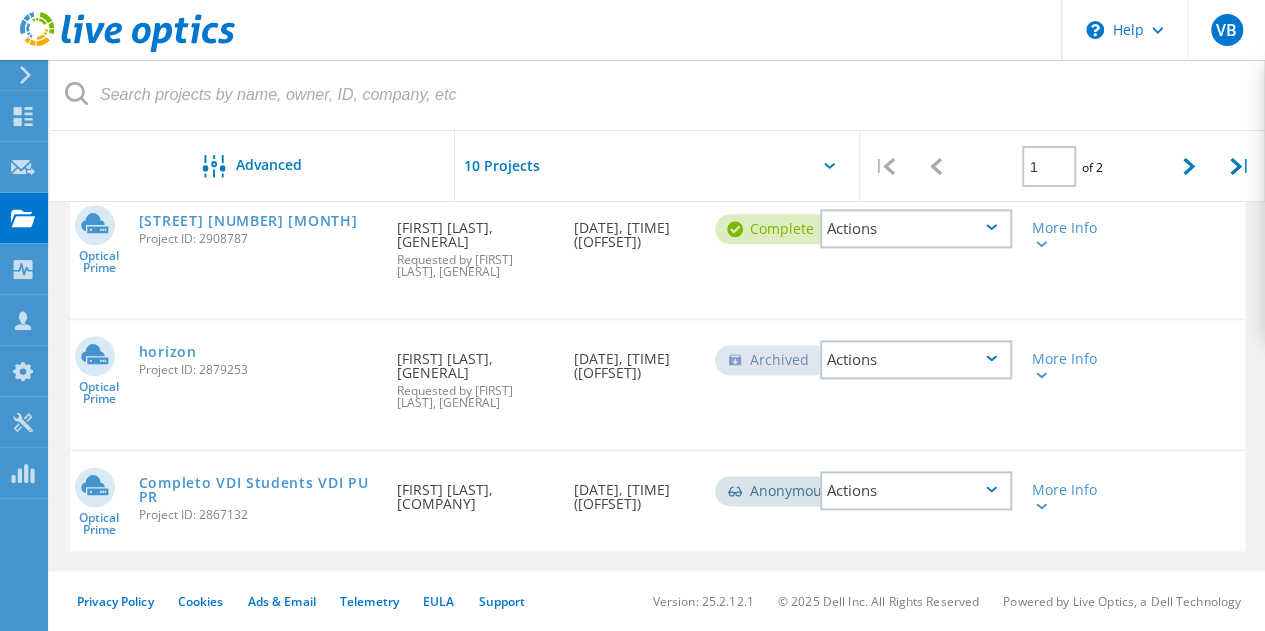 scroll, scrollTop: 1080, scrollLeft: 0, axis: vertical 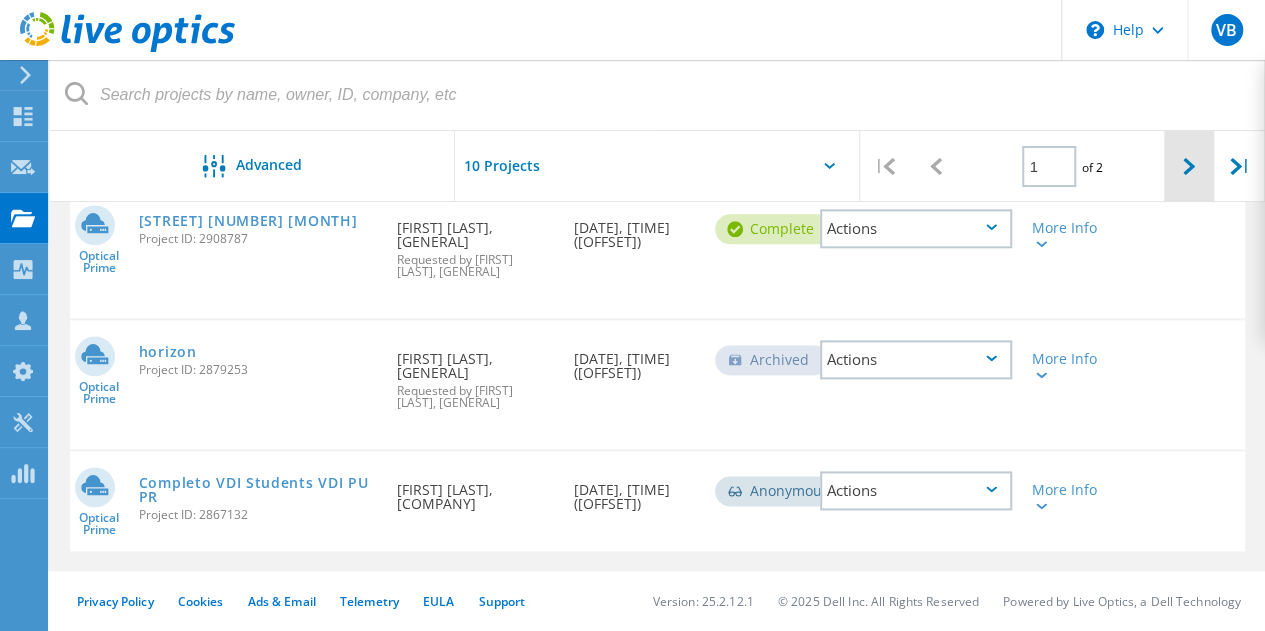 click 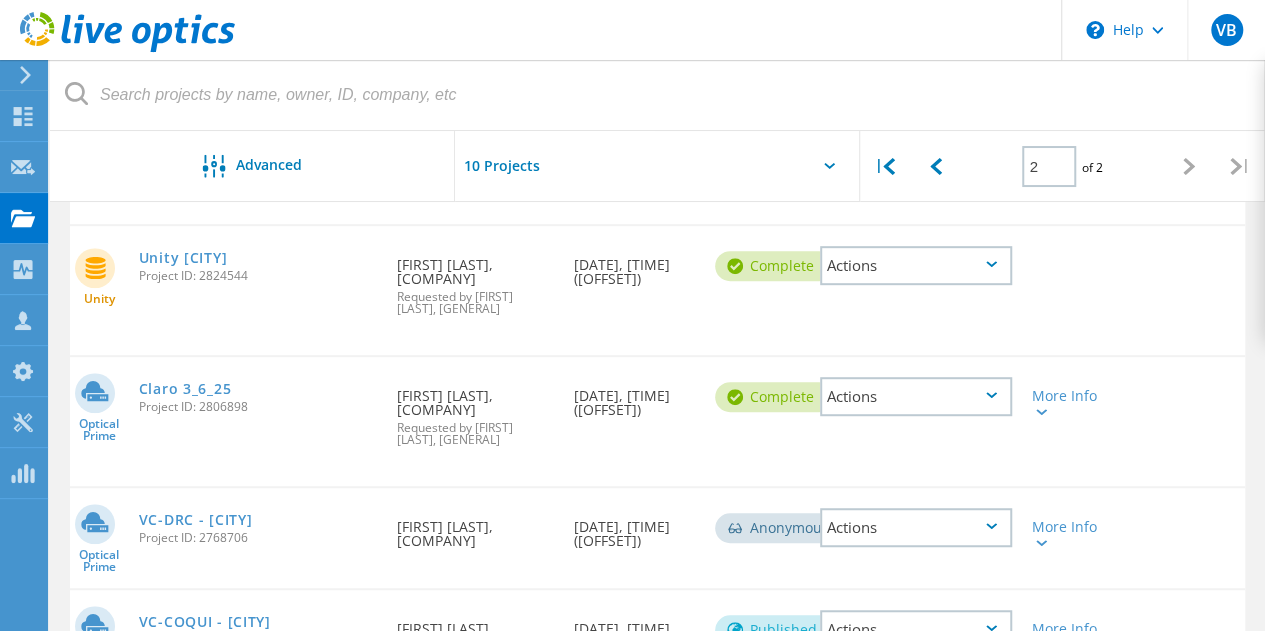 scroll, scrollTop: 425, scrollLeft: 0, axis: vertical 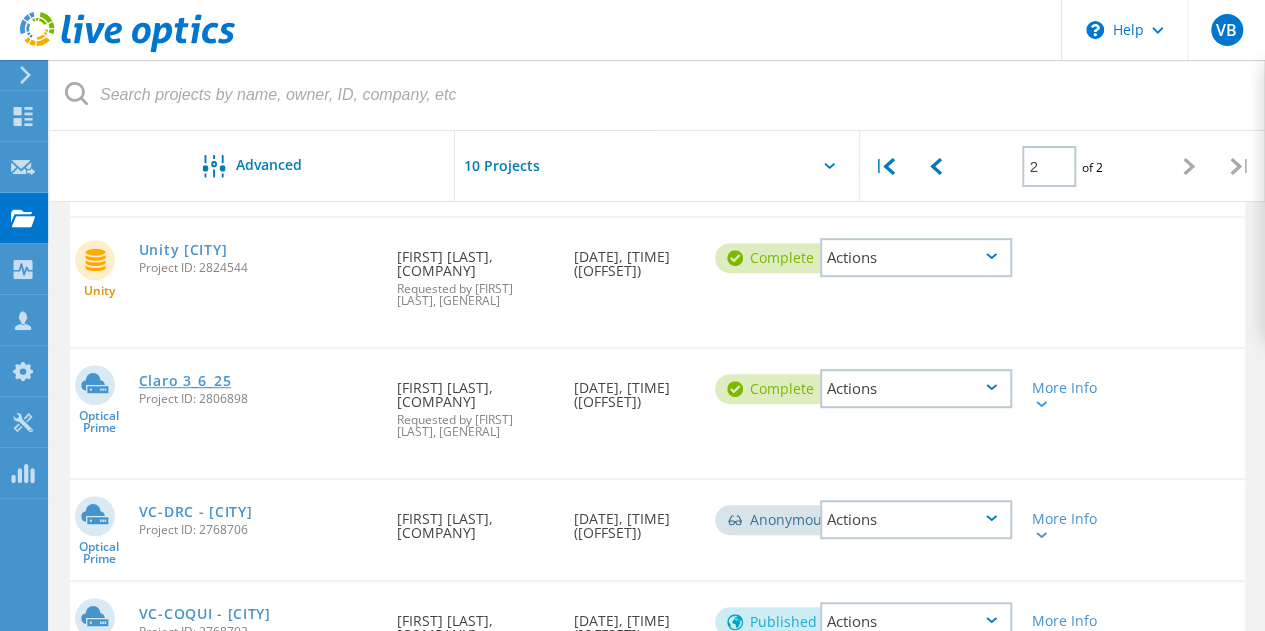 click on "[COMPANY_NAME]" 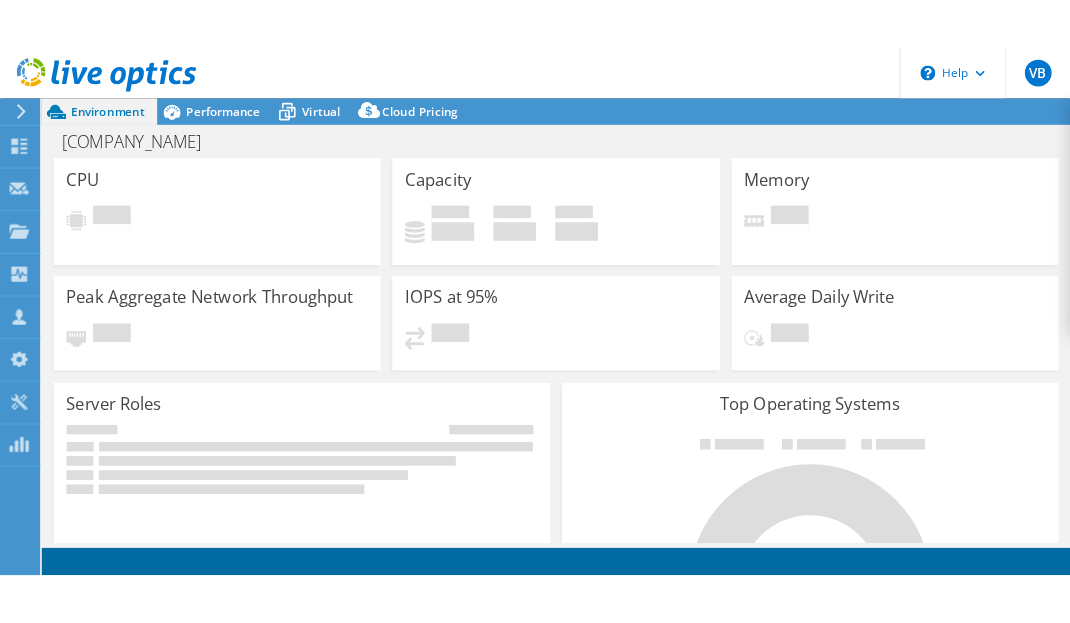 scroll, scrollTop: 0, scrollLeft: 0, axis: both 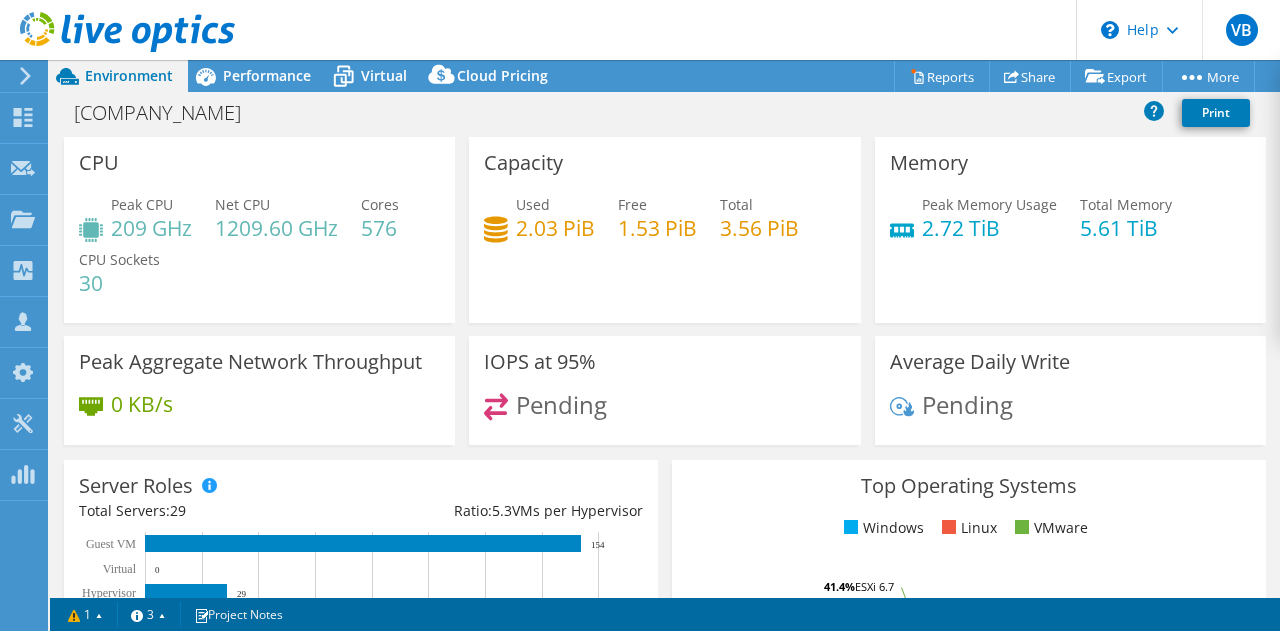 select on "USD" 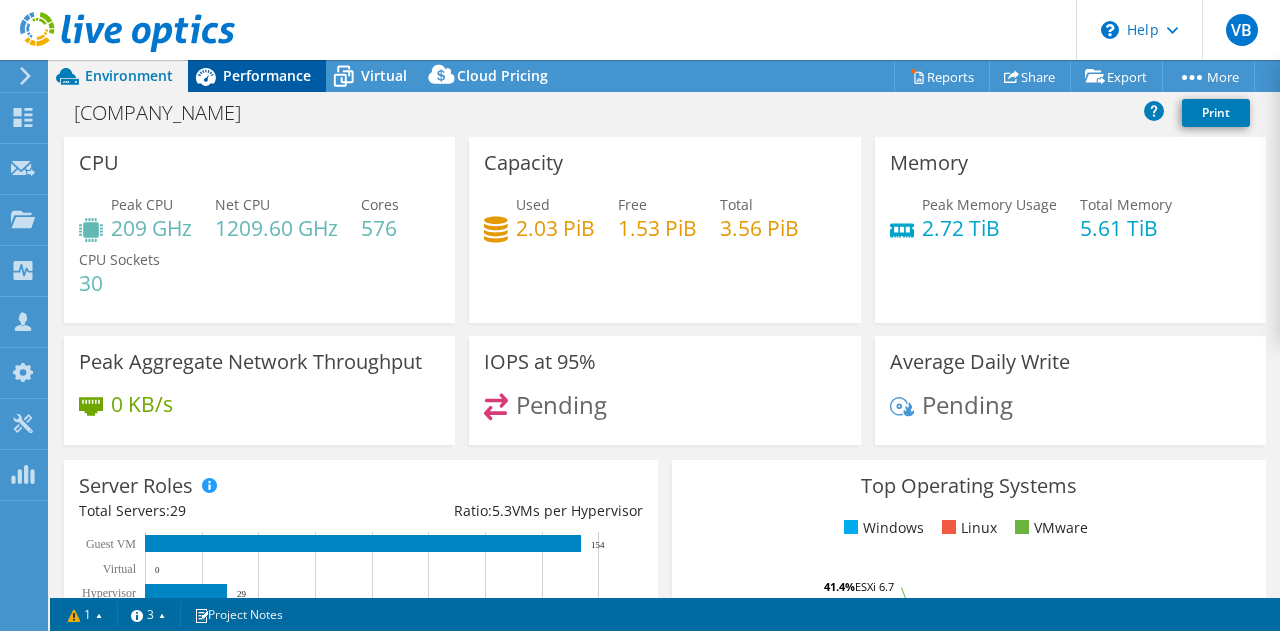 click on "Performance" at bounding box center (267, 75) 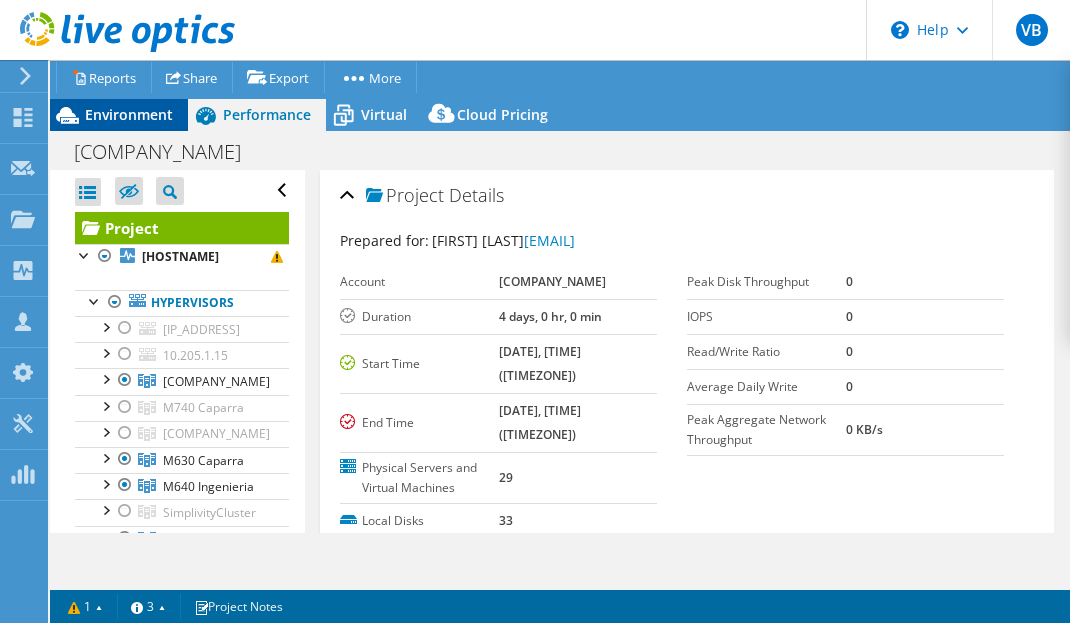 click on "Environment" at bounding box center [129, 114] 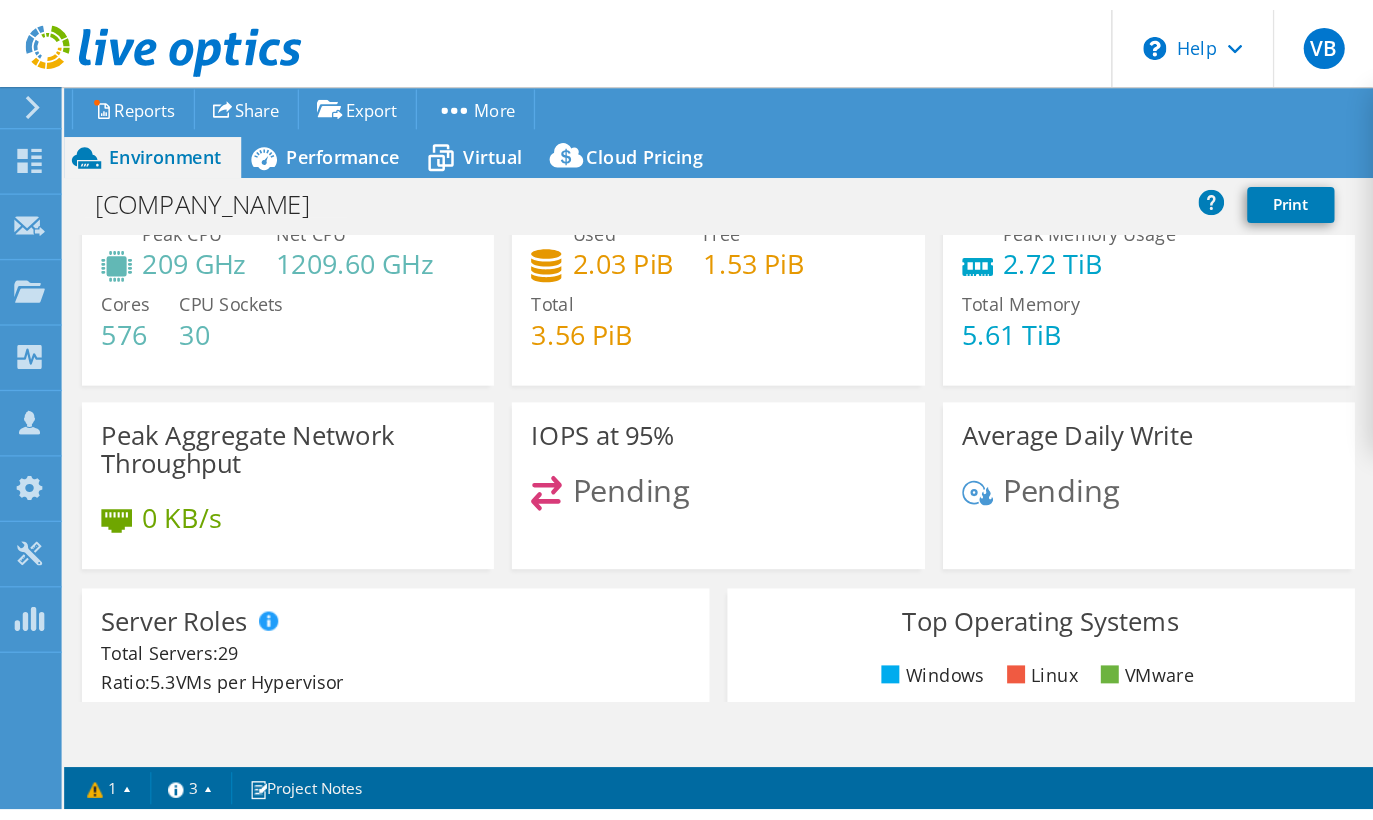 scroll, scrollTop: 0, scrollLeft: 0, axis: both 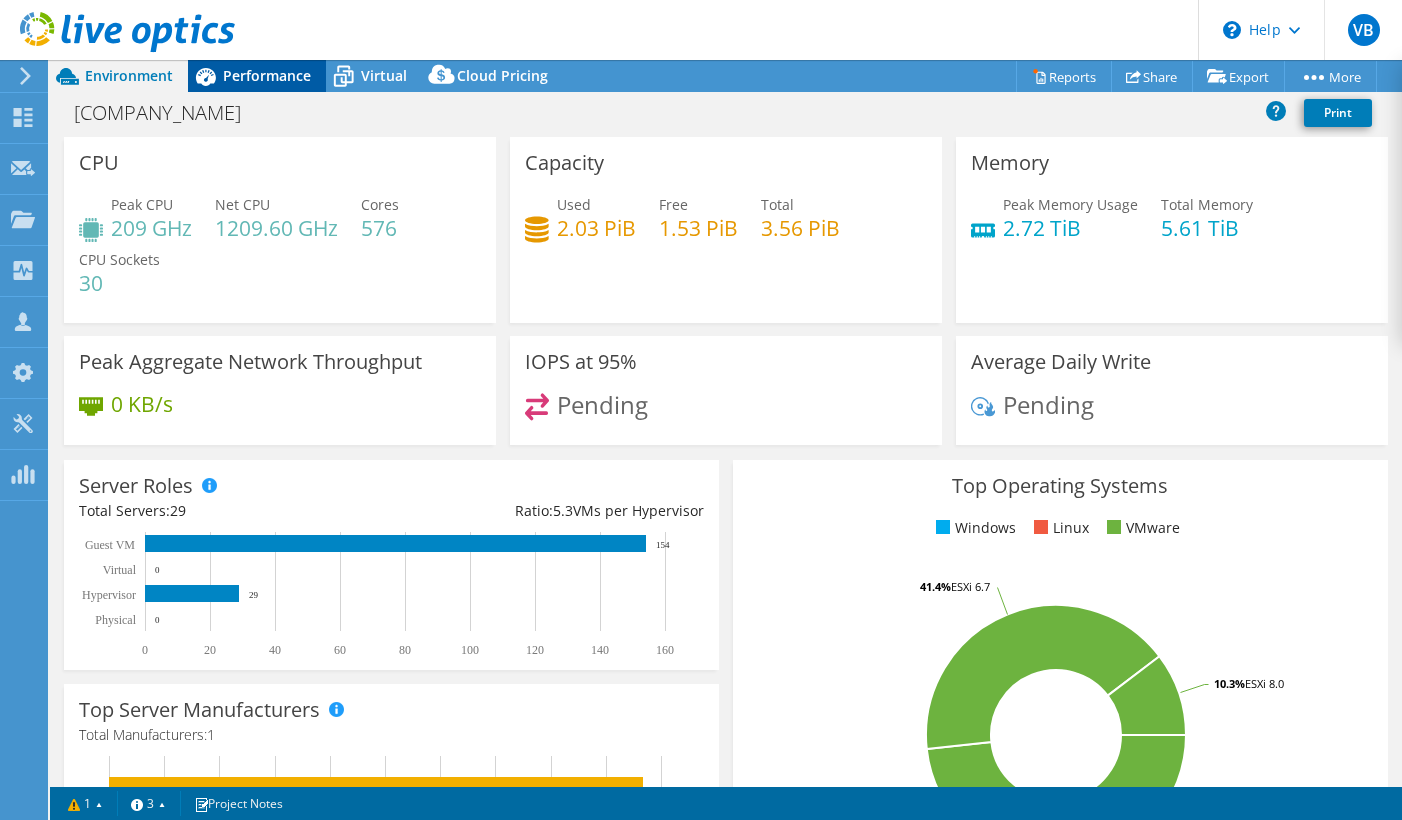 click on "Performance" at bounding box center (267, 75) 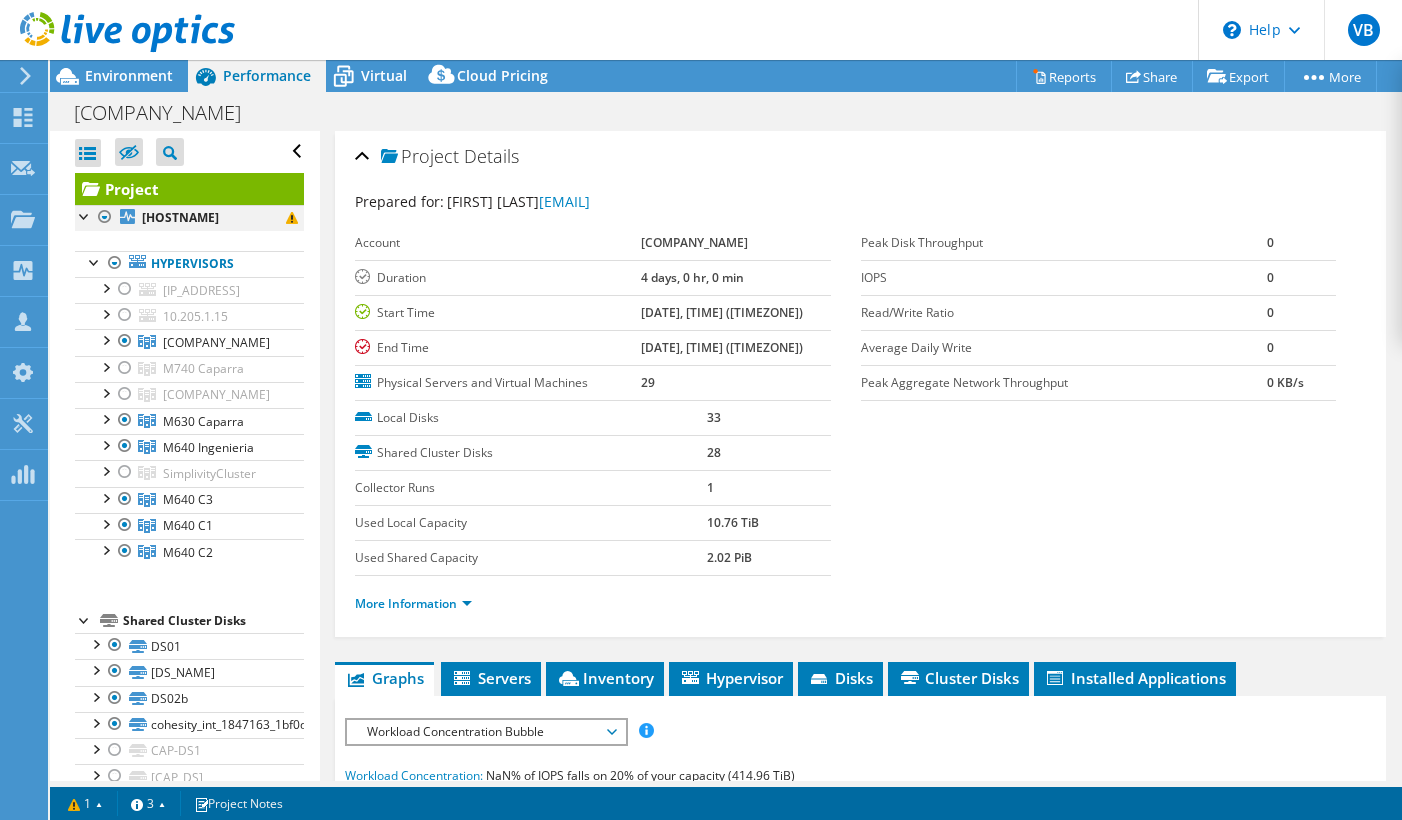 click at bounding box center (105, 217) 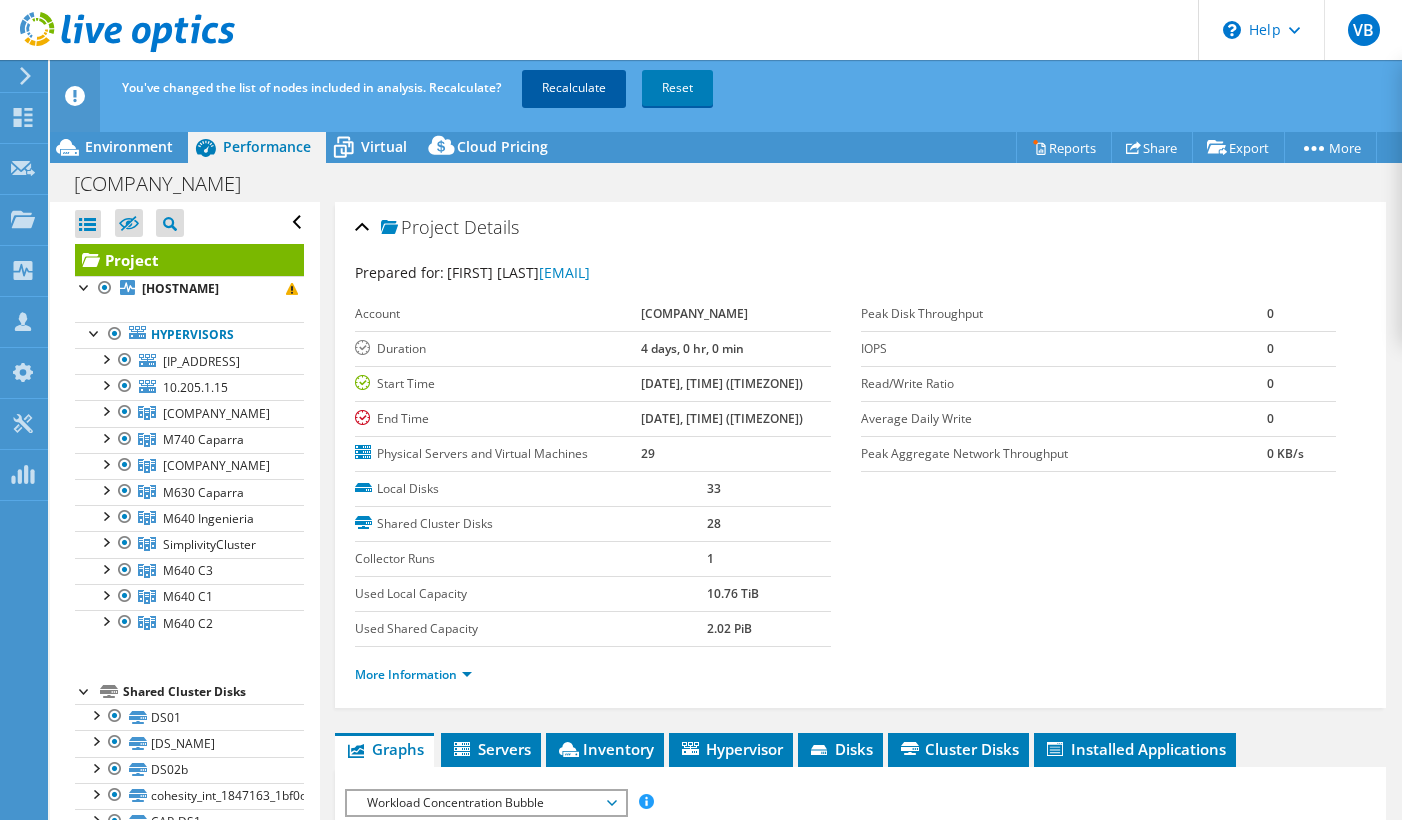 click on "Recalculate" at bounding box center [574, 88] 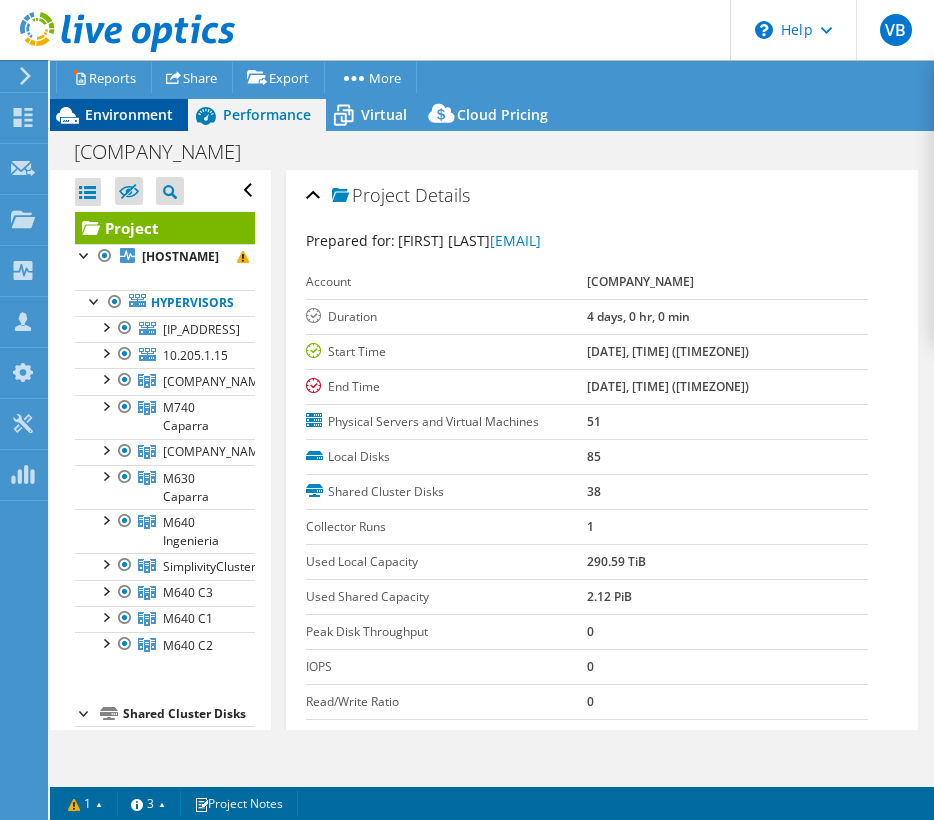click on "Environment" at bounding box center (129, 114) 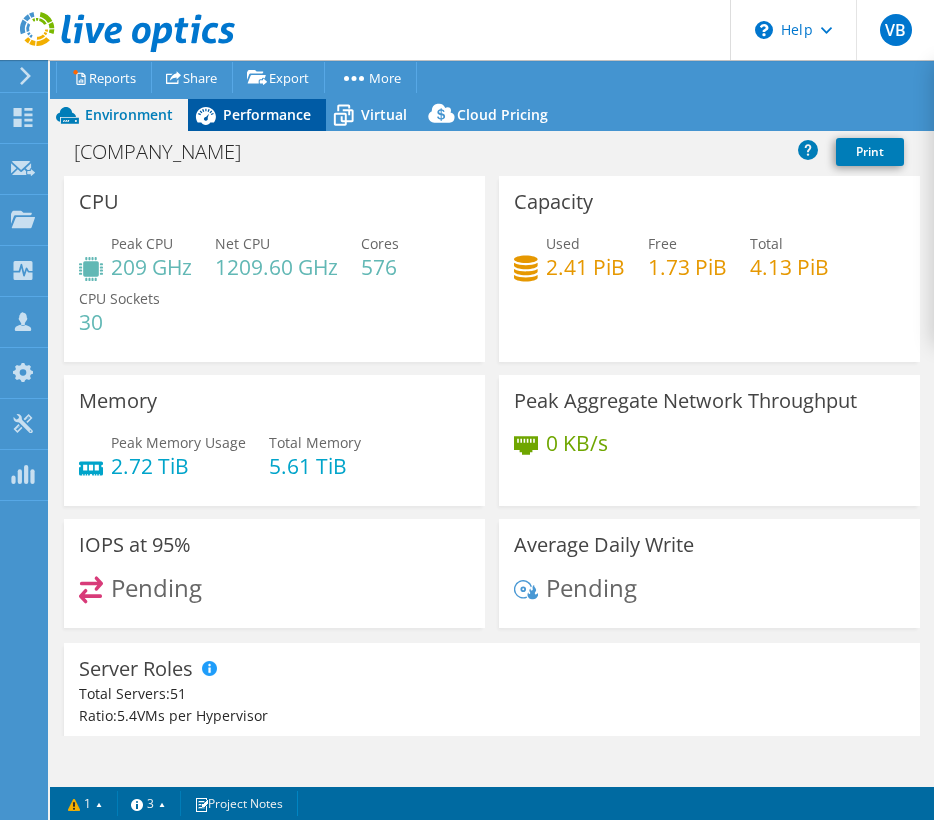 click on "Performance" at bounding box center (267, 114) 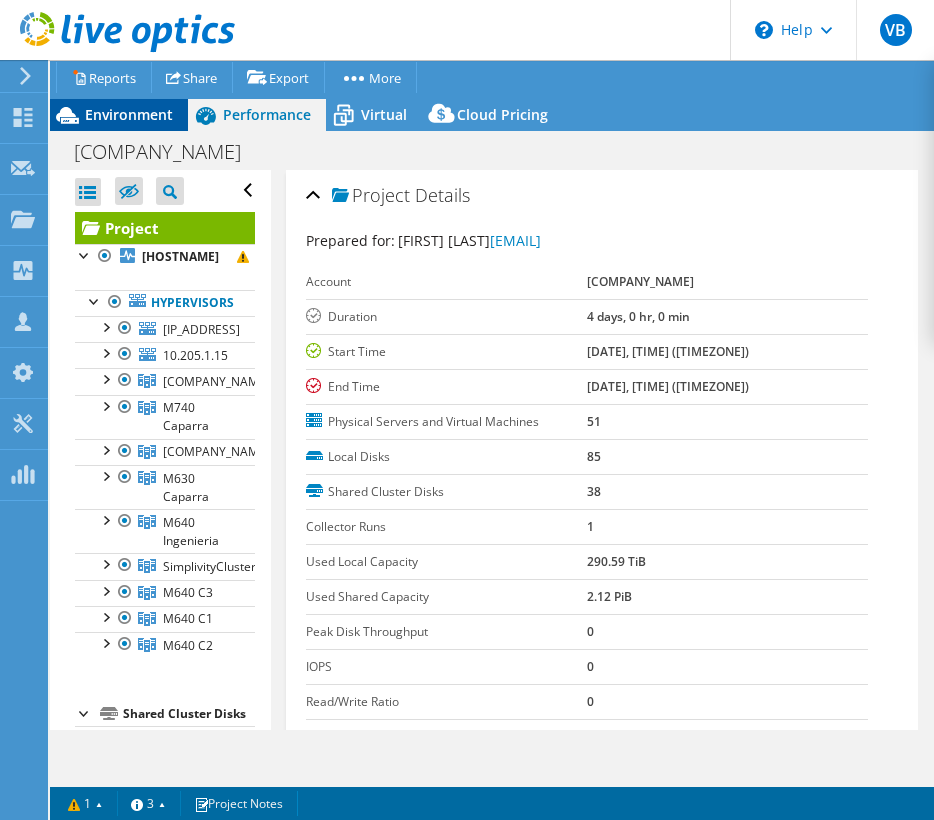 click on "Environment" at bounding box center (119, 115) 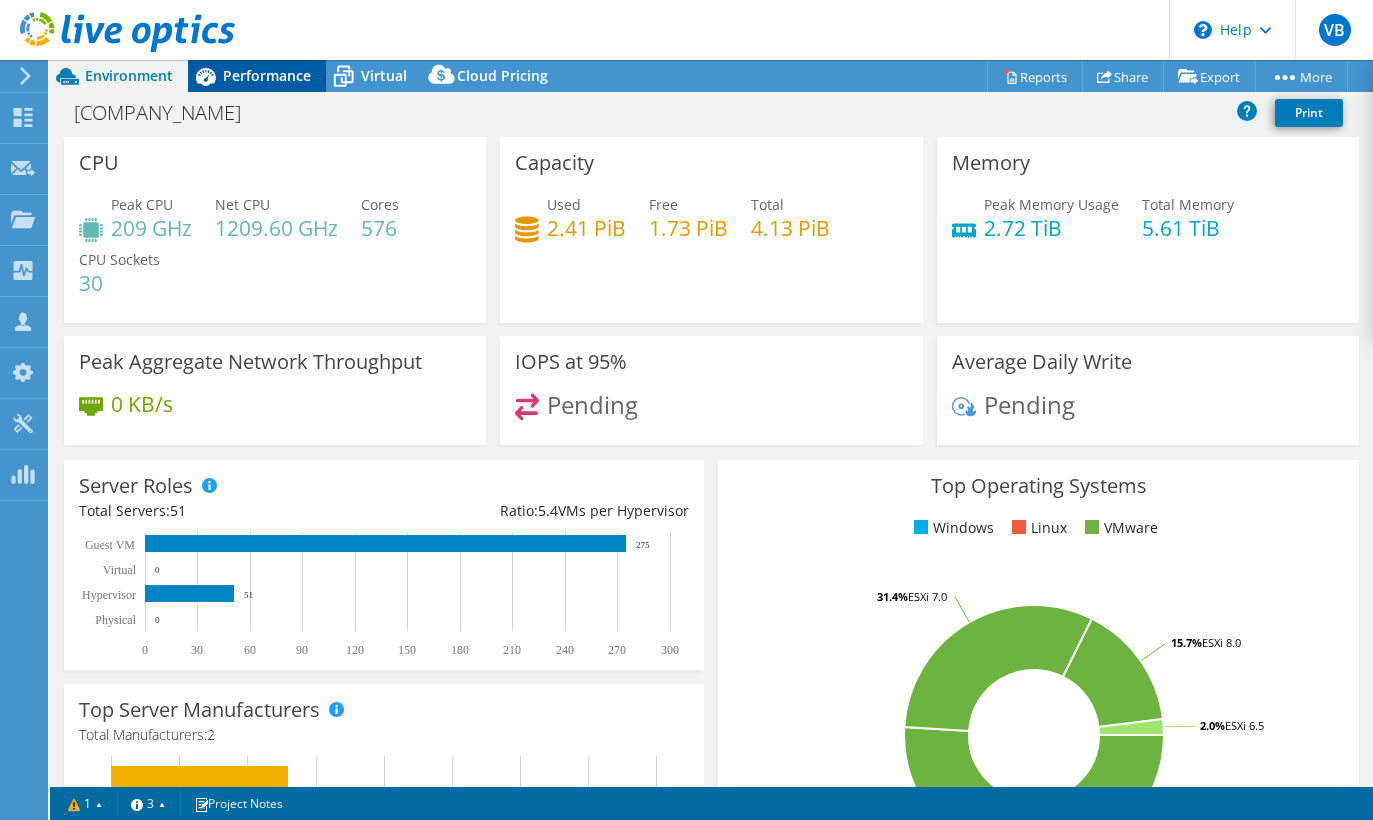 click on "Performance" at bounding box center (267, 75) 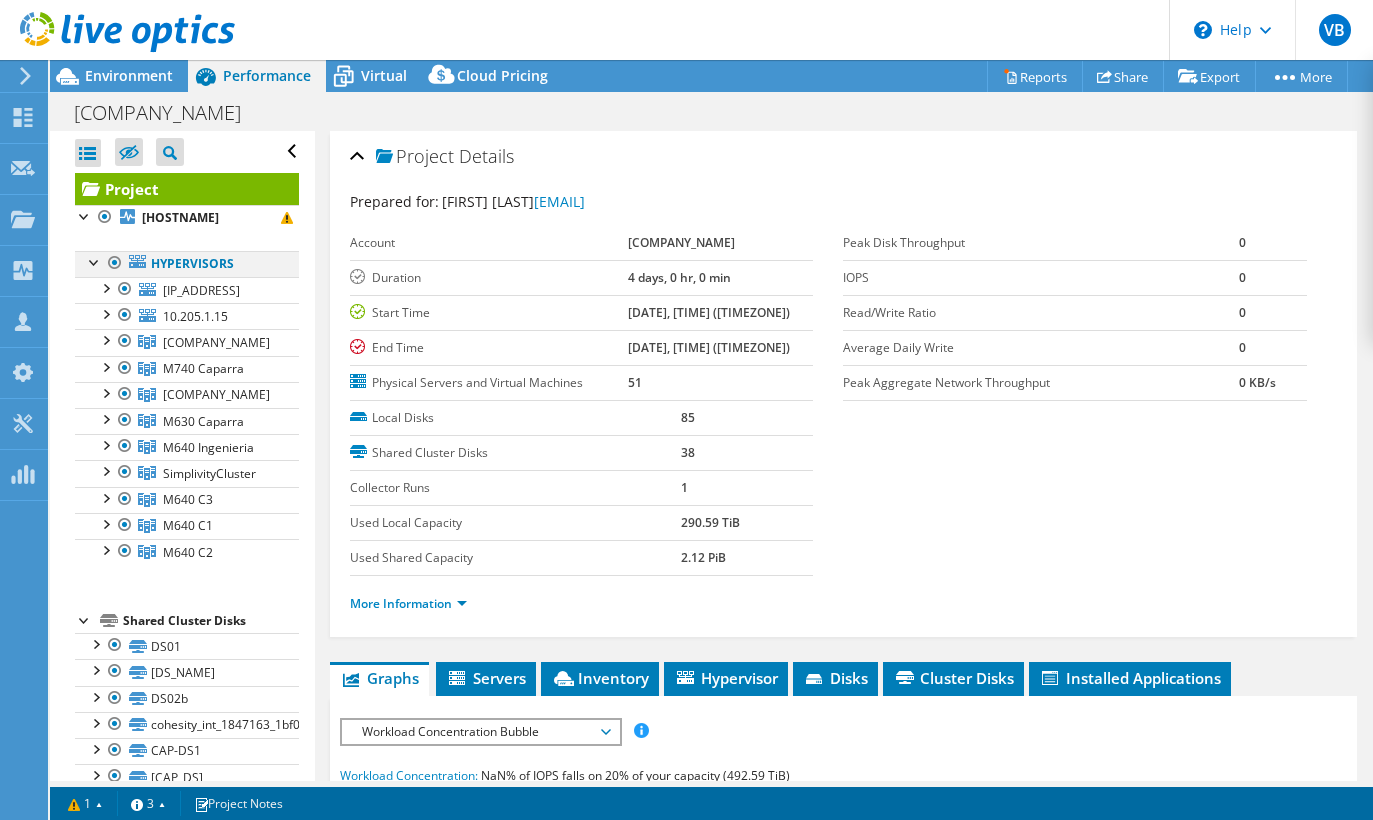 click at bounding box center (95, 261) 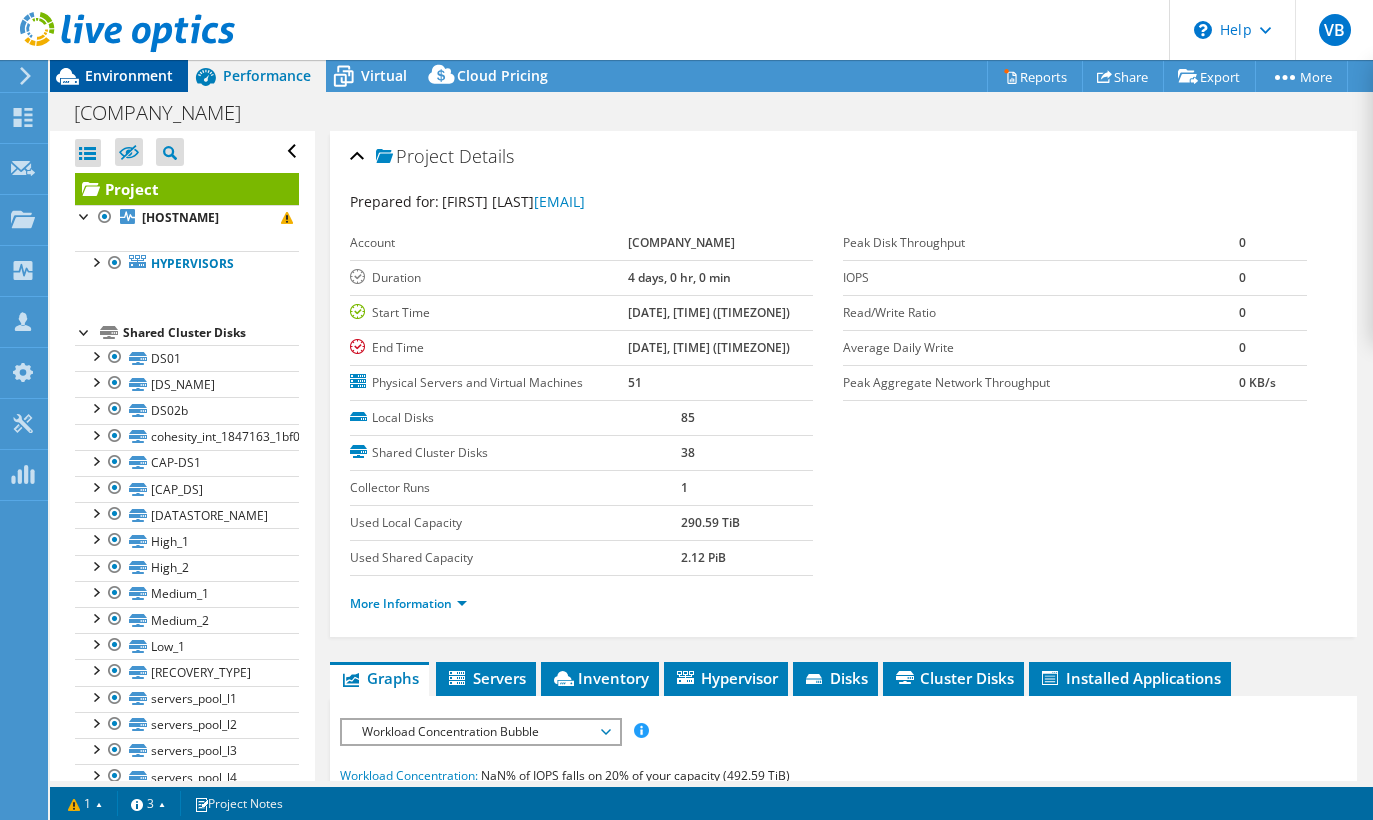 click on "Environment" at bounding box center (129, 75) 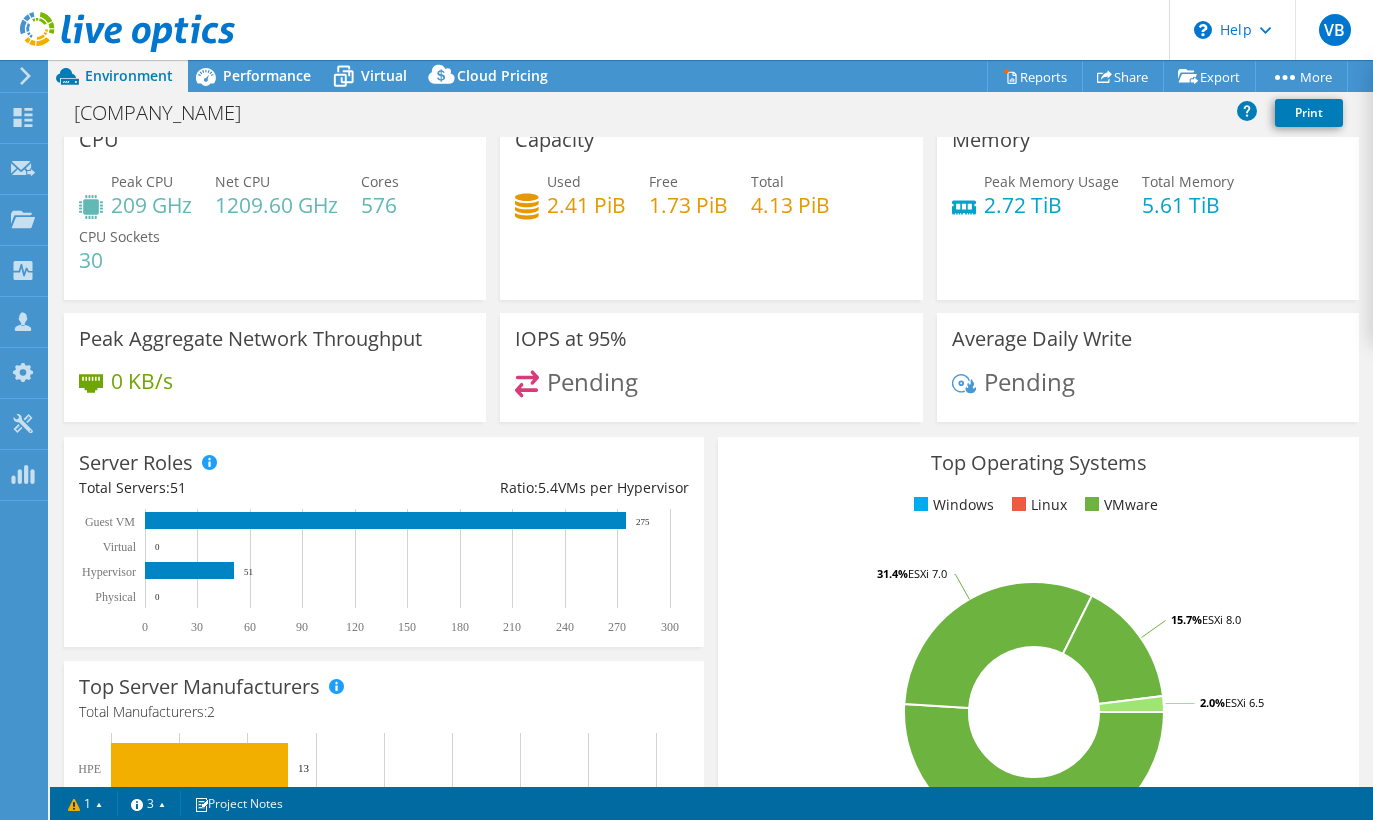 scroll, scrollTop: 0, scrollLeft: 0, axis: both 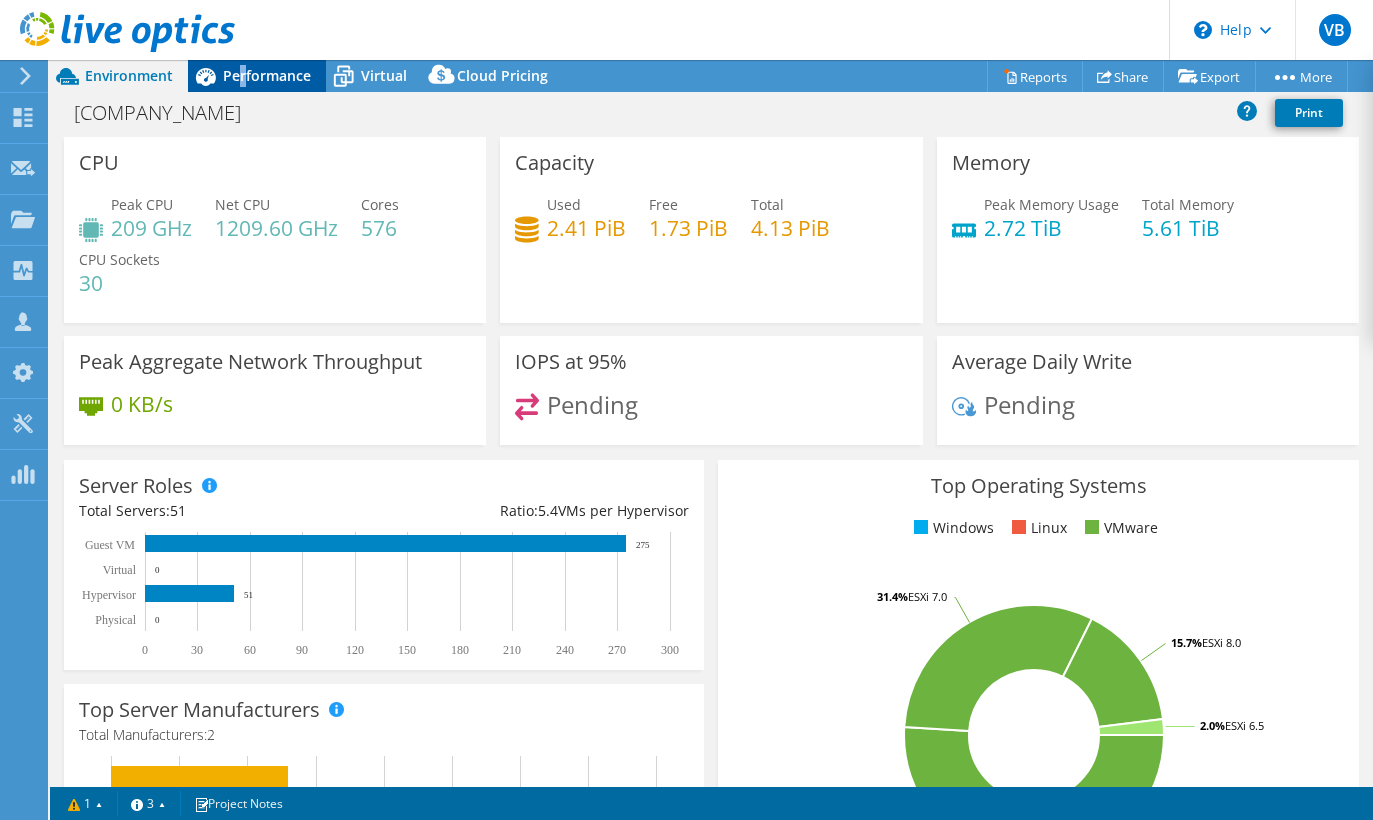 click on "Performance" at bounding box center [267, 75] 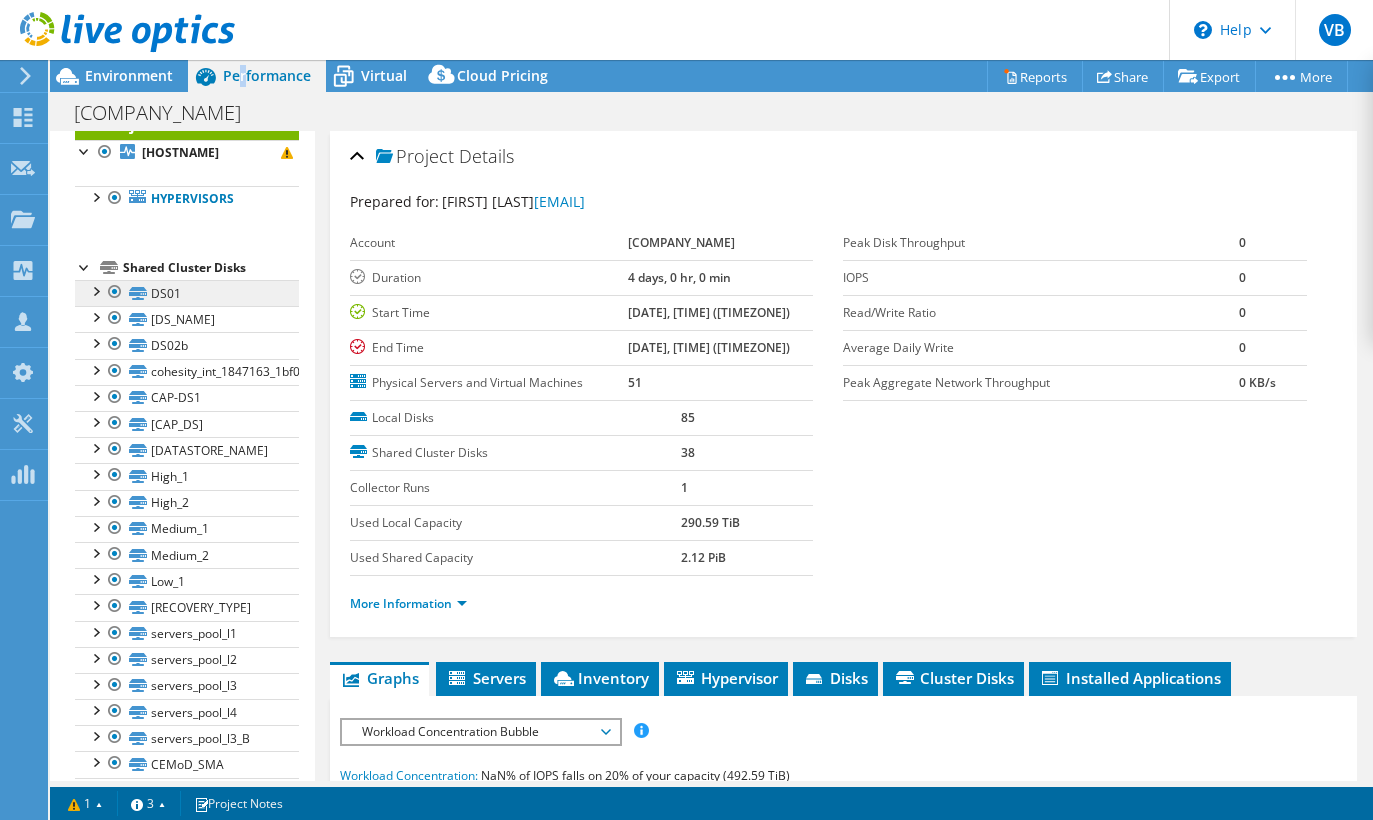 scroll, scrollTop: 100, scrollLeft: 0, axis: vertical 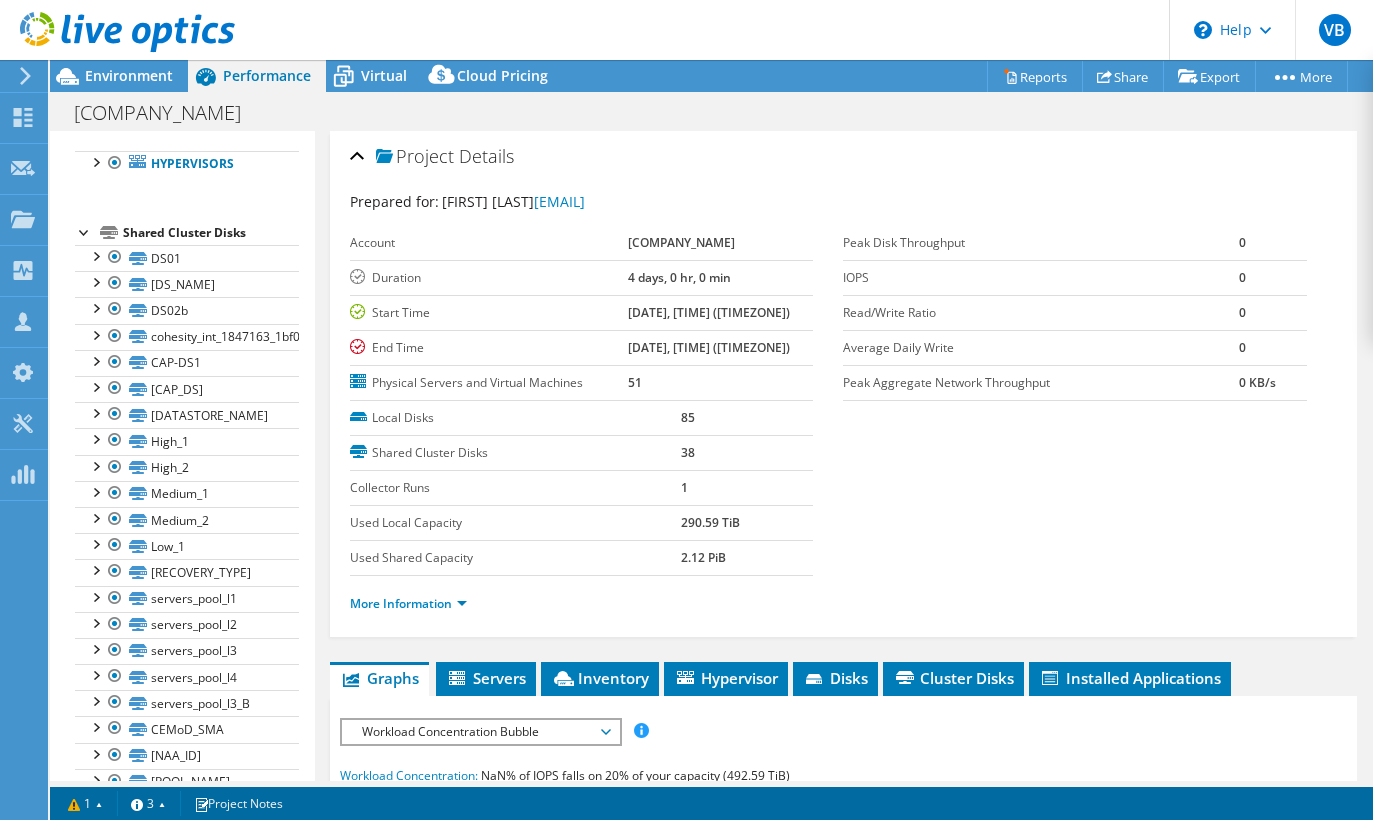 click at bounding box center (85, 231) 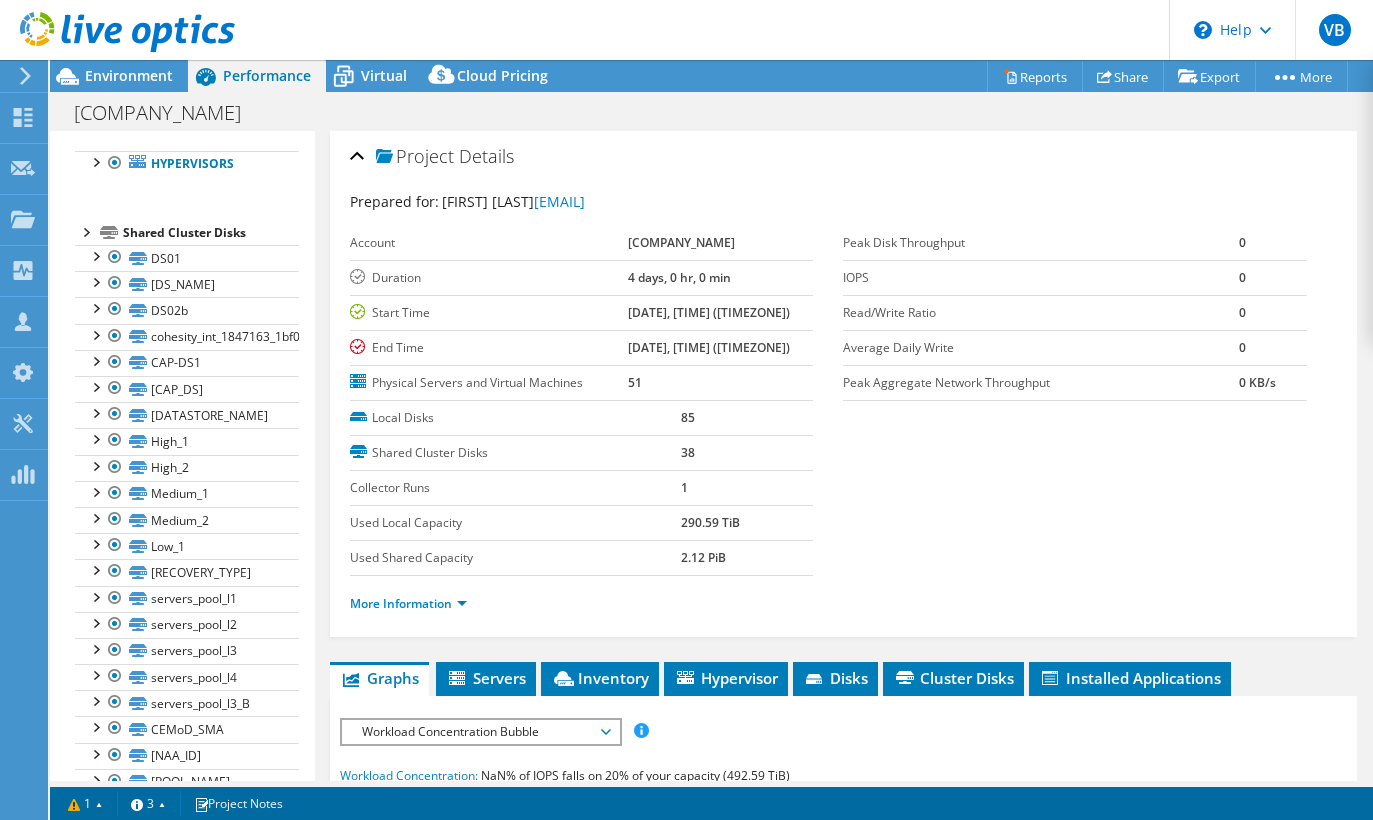 scroll, scrollTop: 0, scrollLeft: 0, axis: both 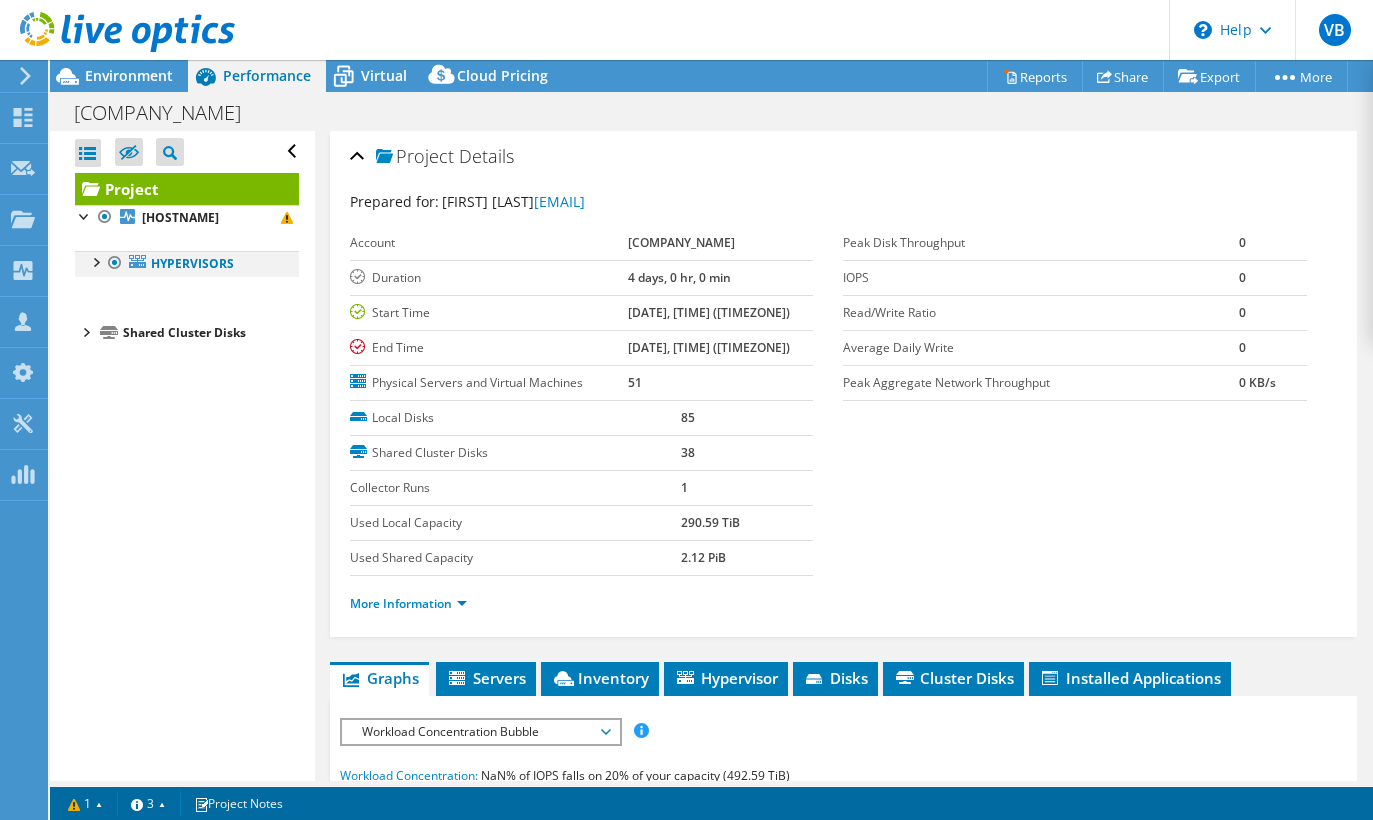 click at bounding box center [95, 261] 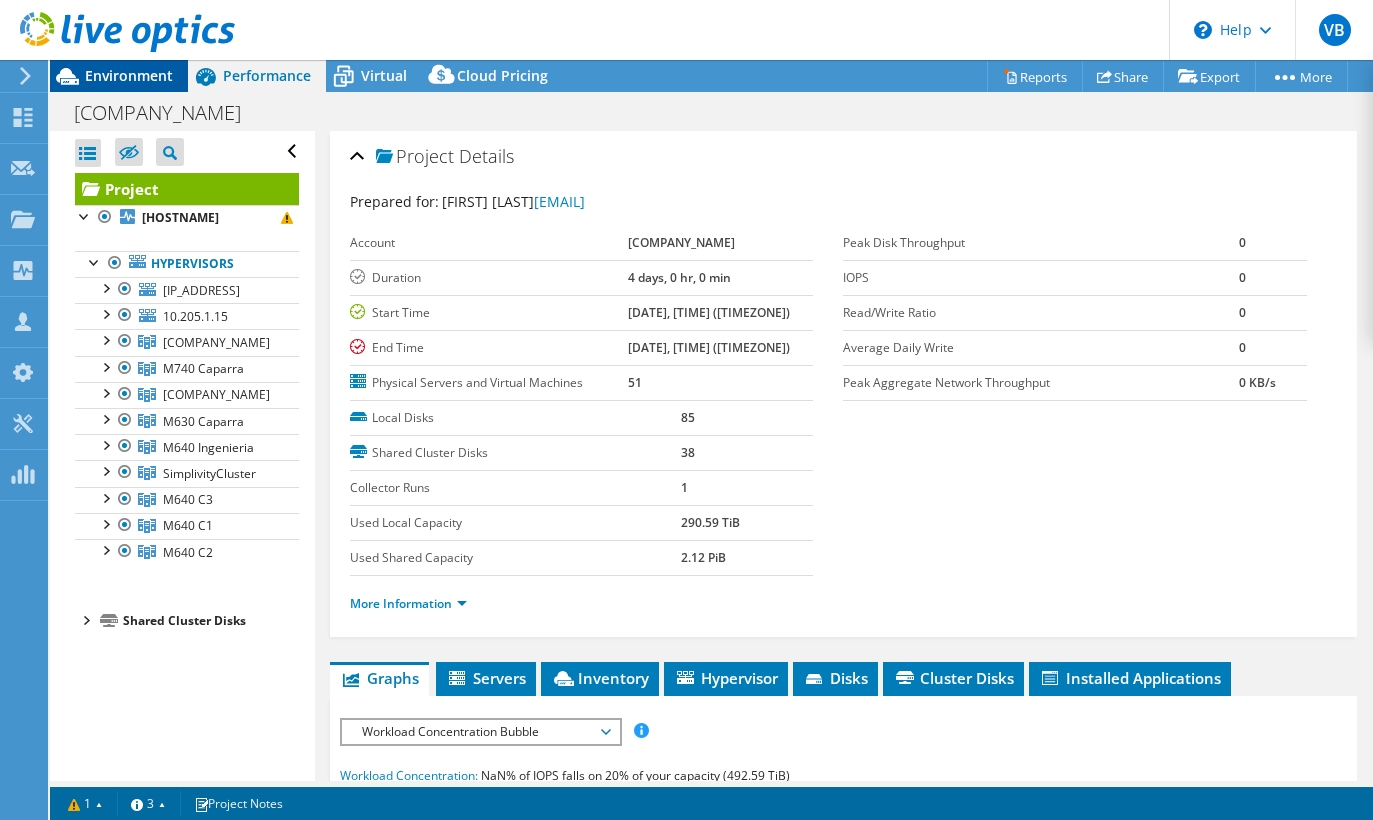 click on "Environment" at bounding box center [129, 75] 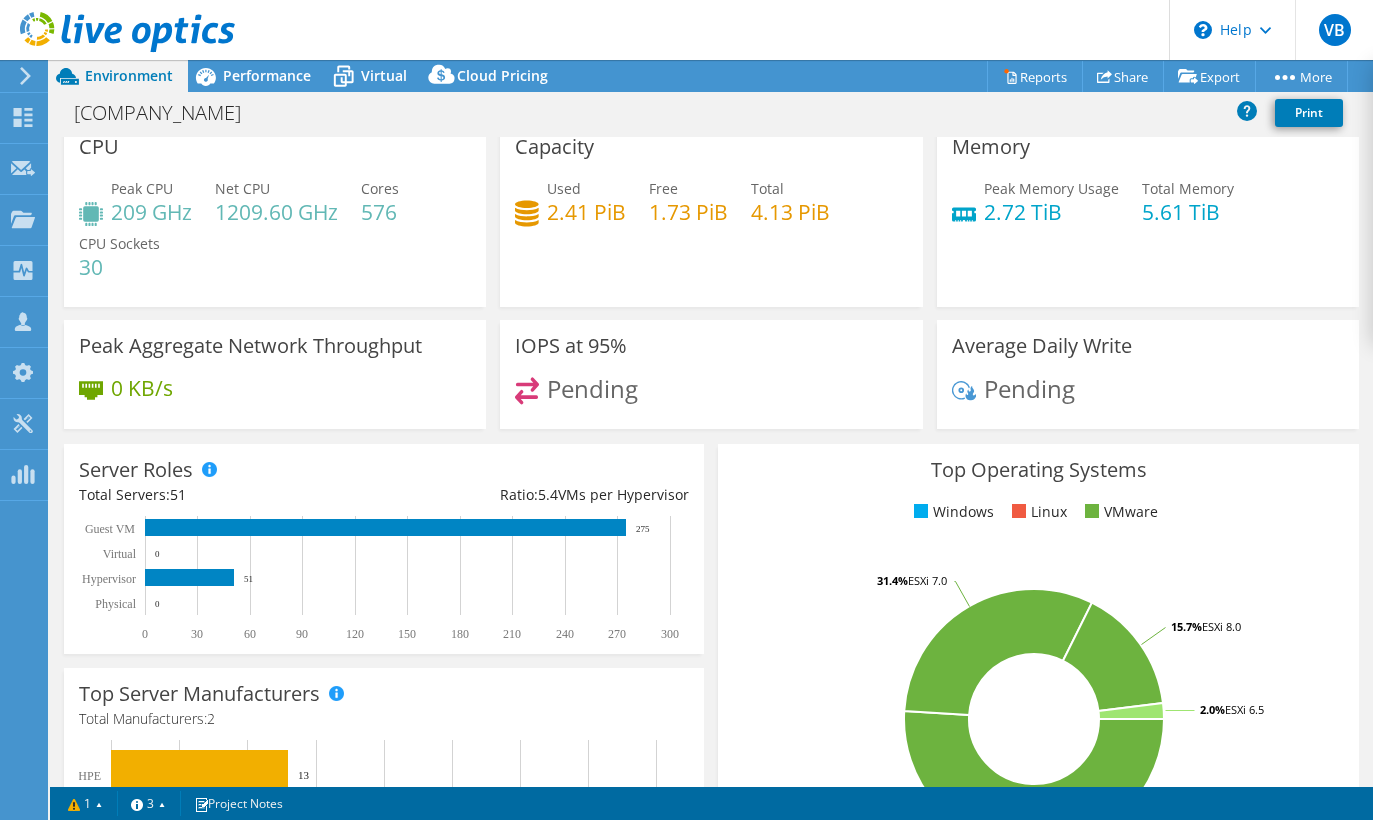scroll, scrollTop: 0, scrollLeft: 0, axis: both 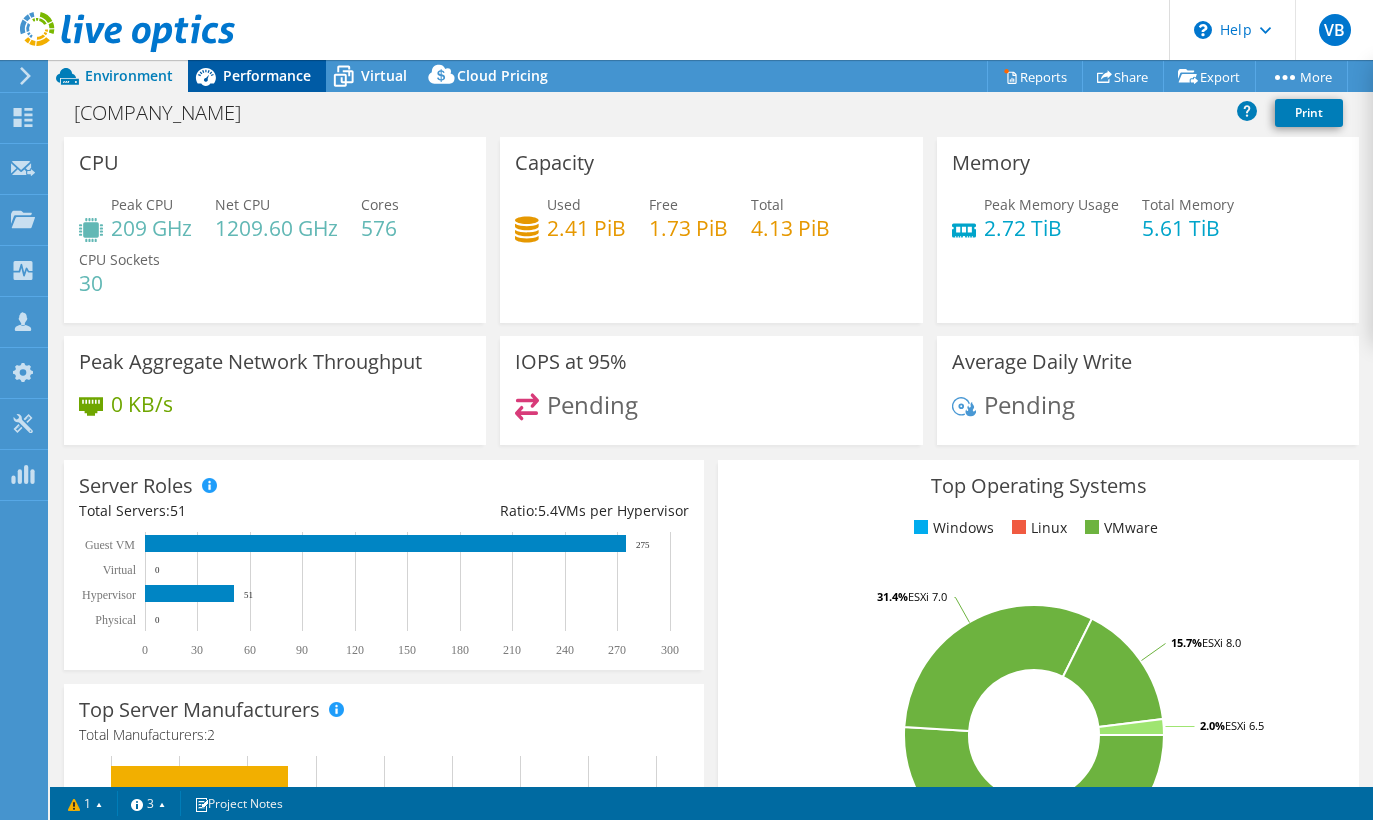 click on "Performance" at bounding box center (267, 75) 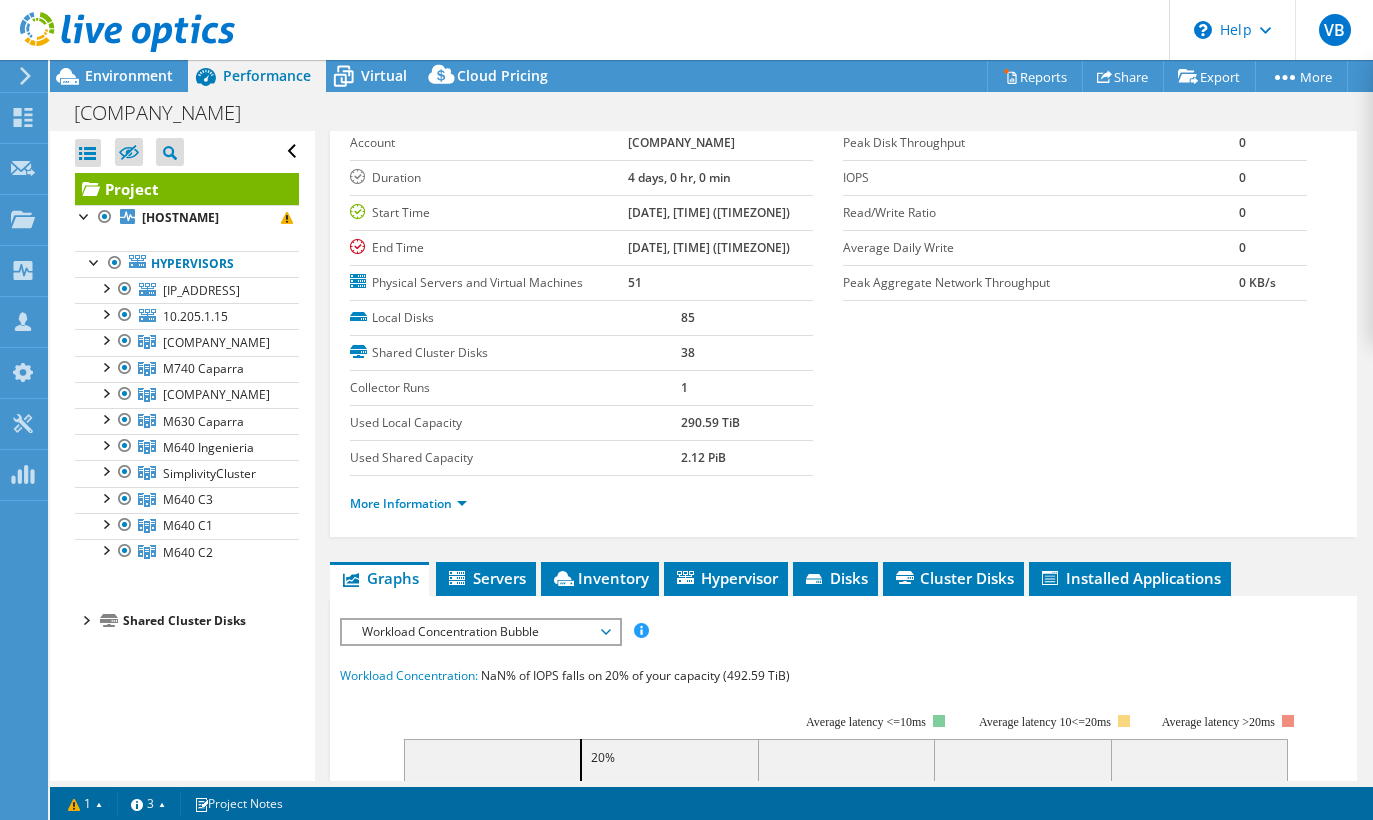 scroll, scrollTop: 0, scrollLeft: 0, axis: both 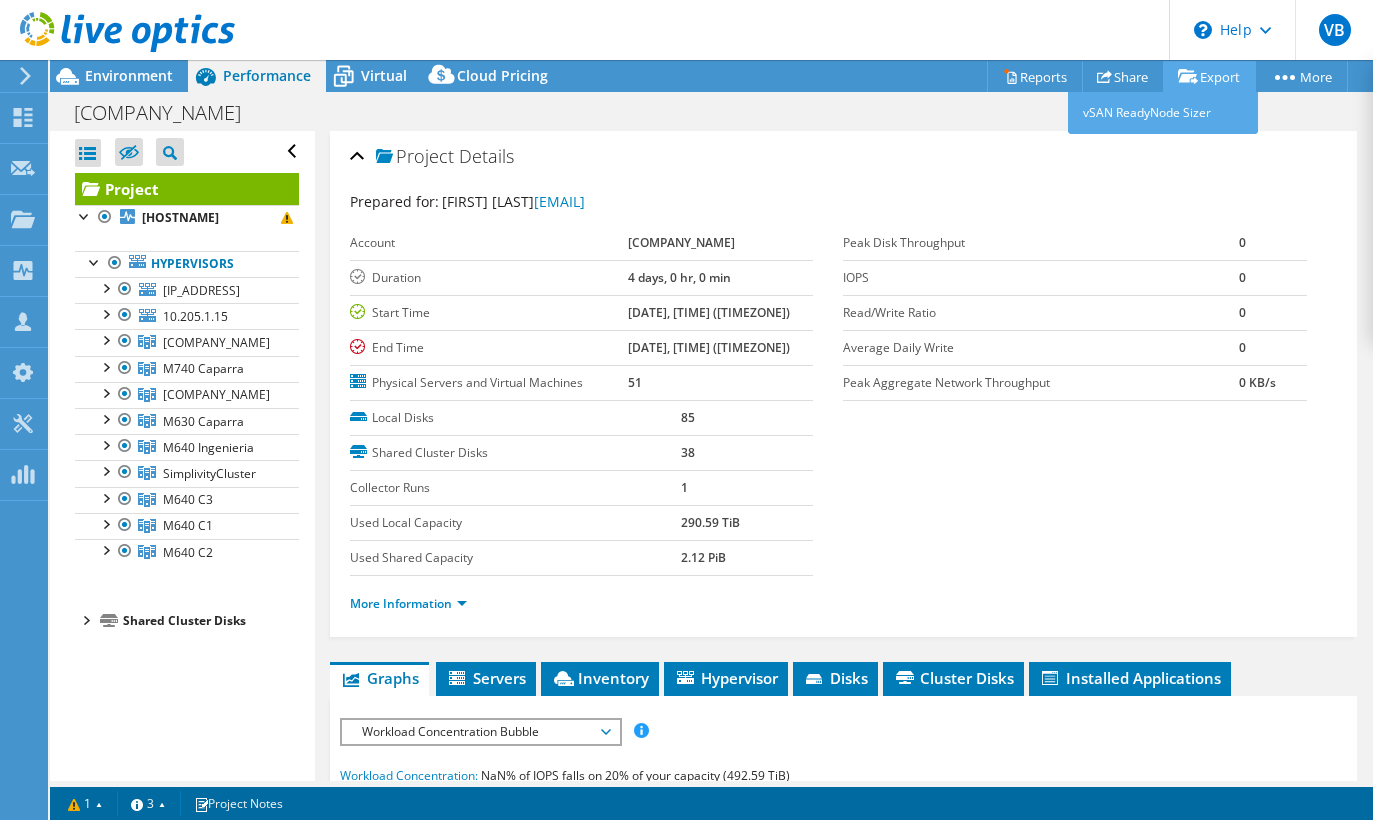 click on "Export" at bounding box center (1209, 76) 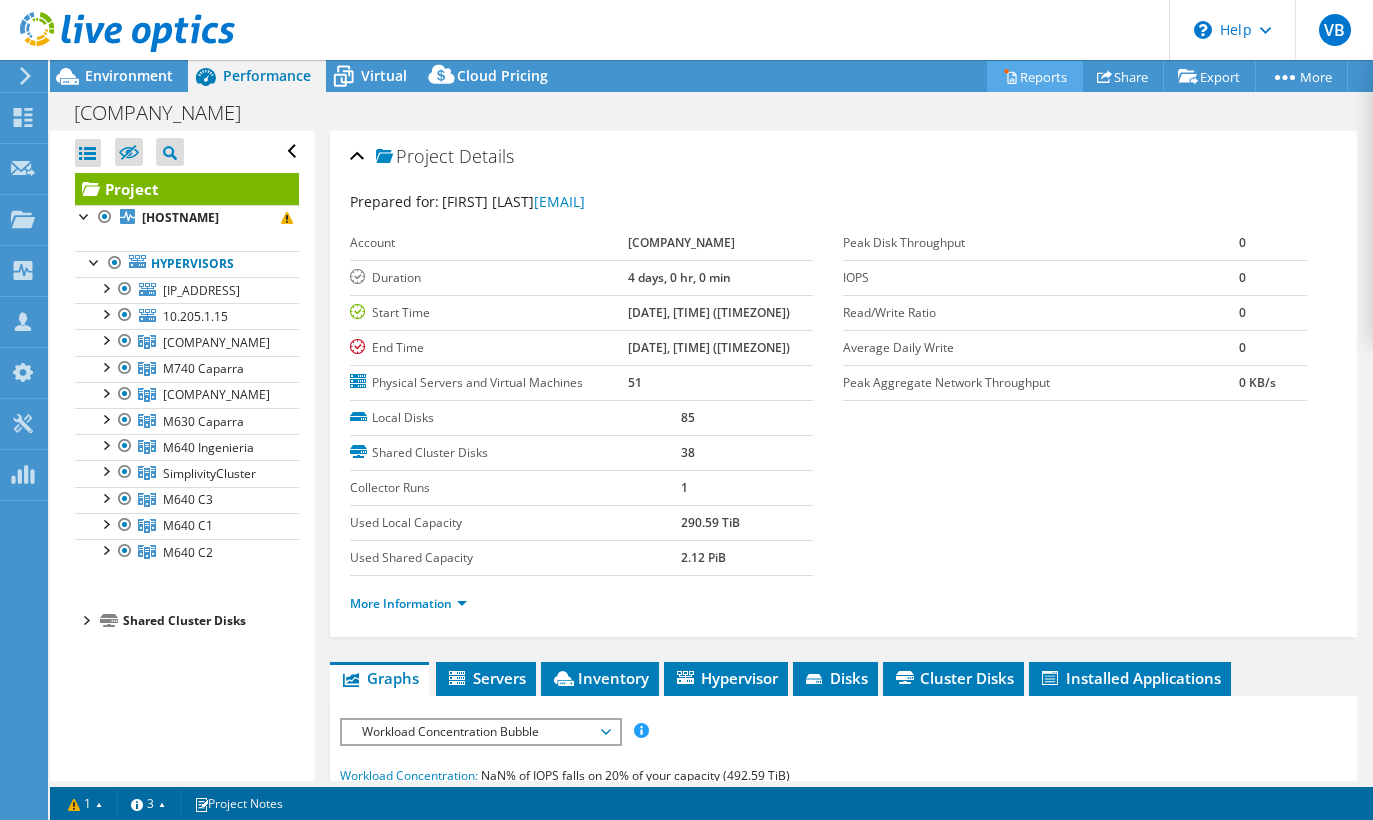 click on "Reports" at bounding box center [1035, 76] 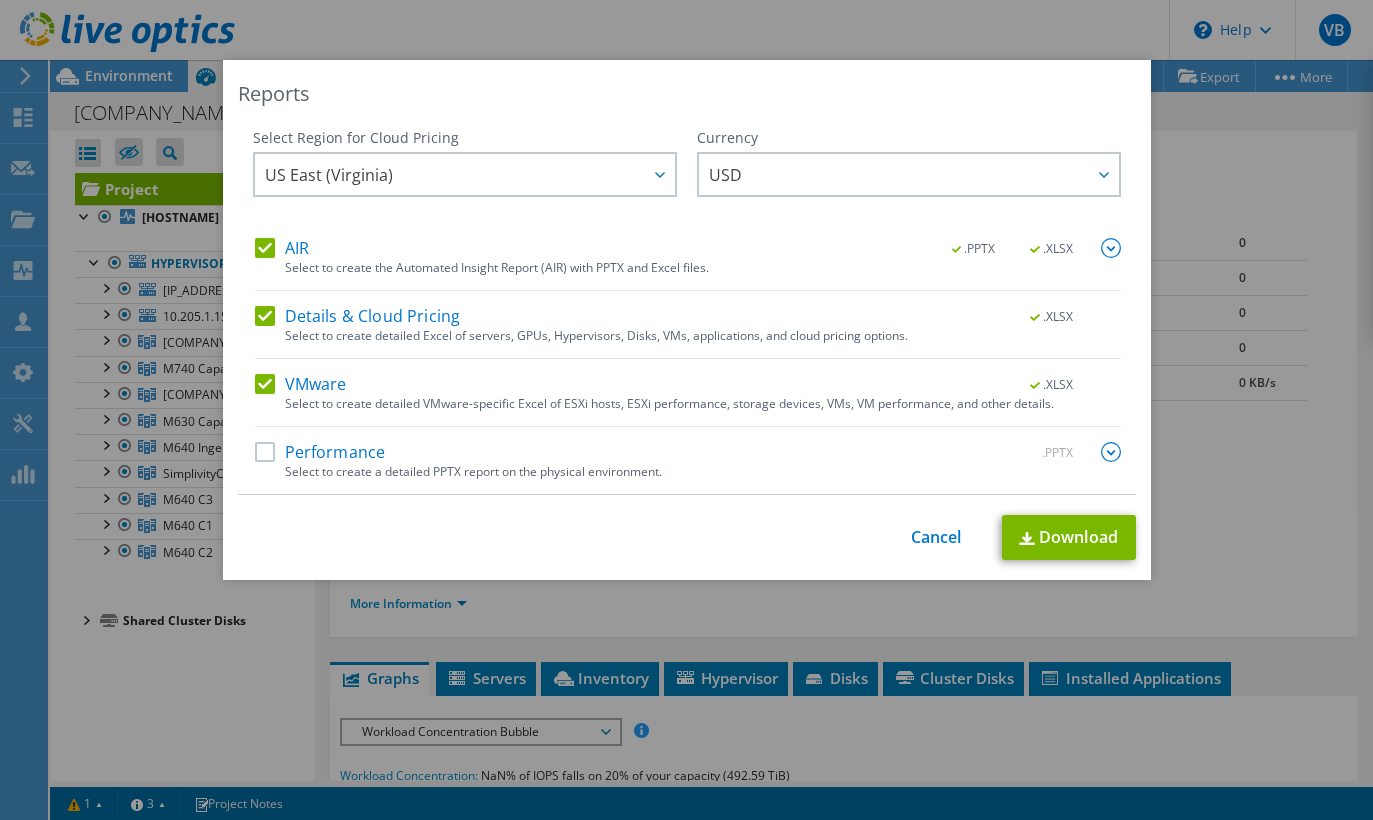 click on "Details & Cloud Pricing" at bounding box center (358, 316) 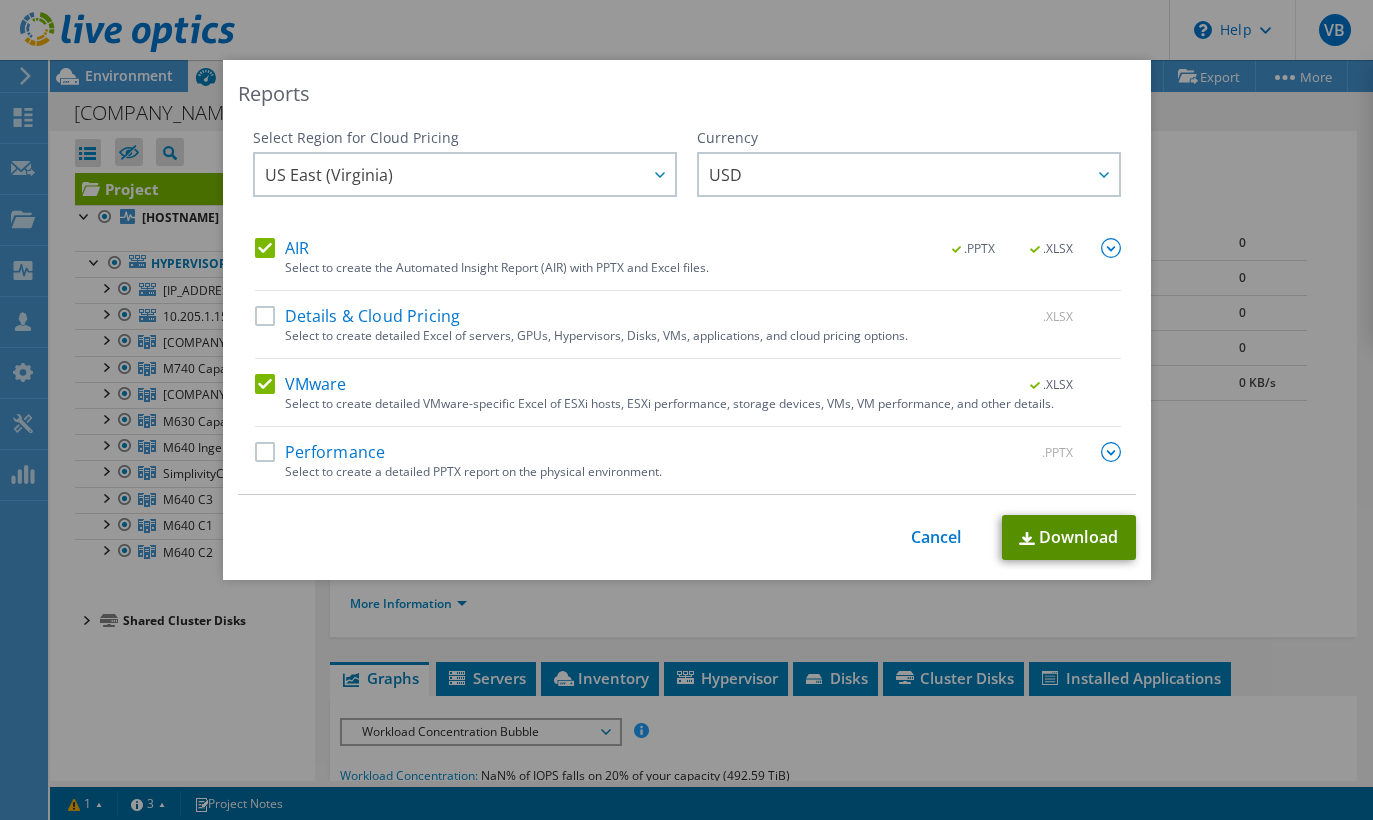 click on "Download" at bounding box center (1069, 537) 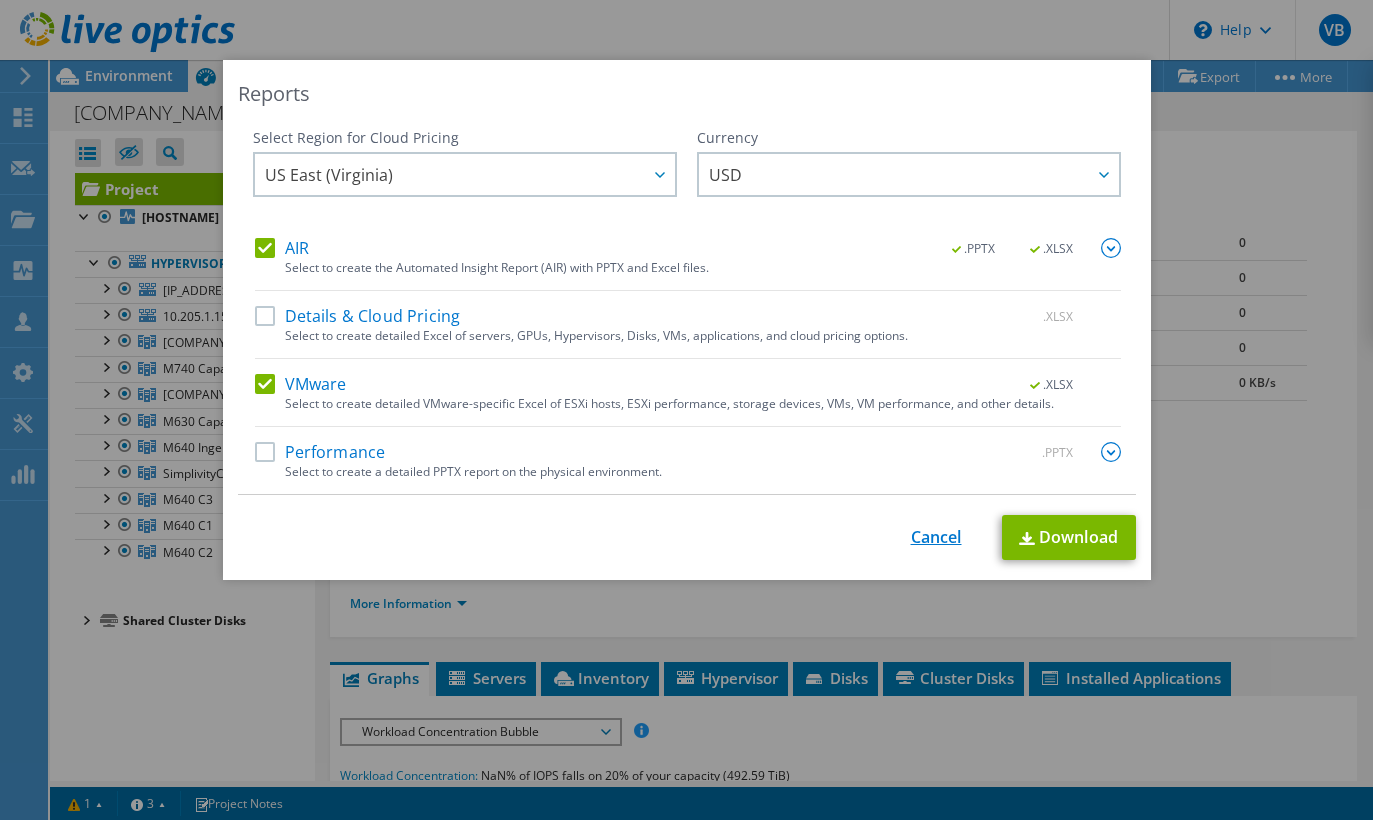 click on "Cancel" at bounding box center (936, 537) 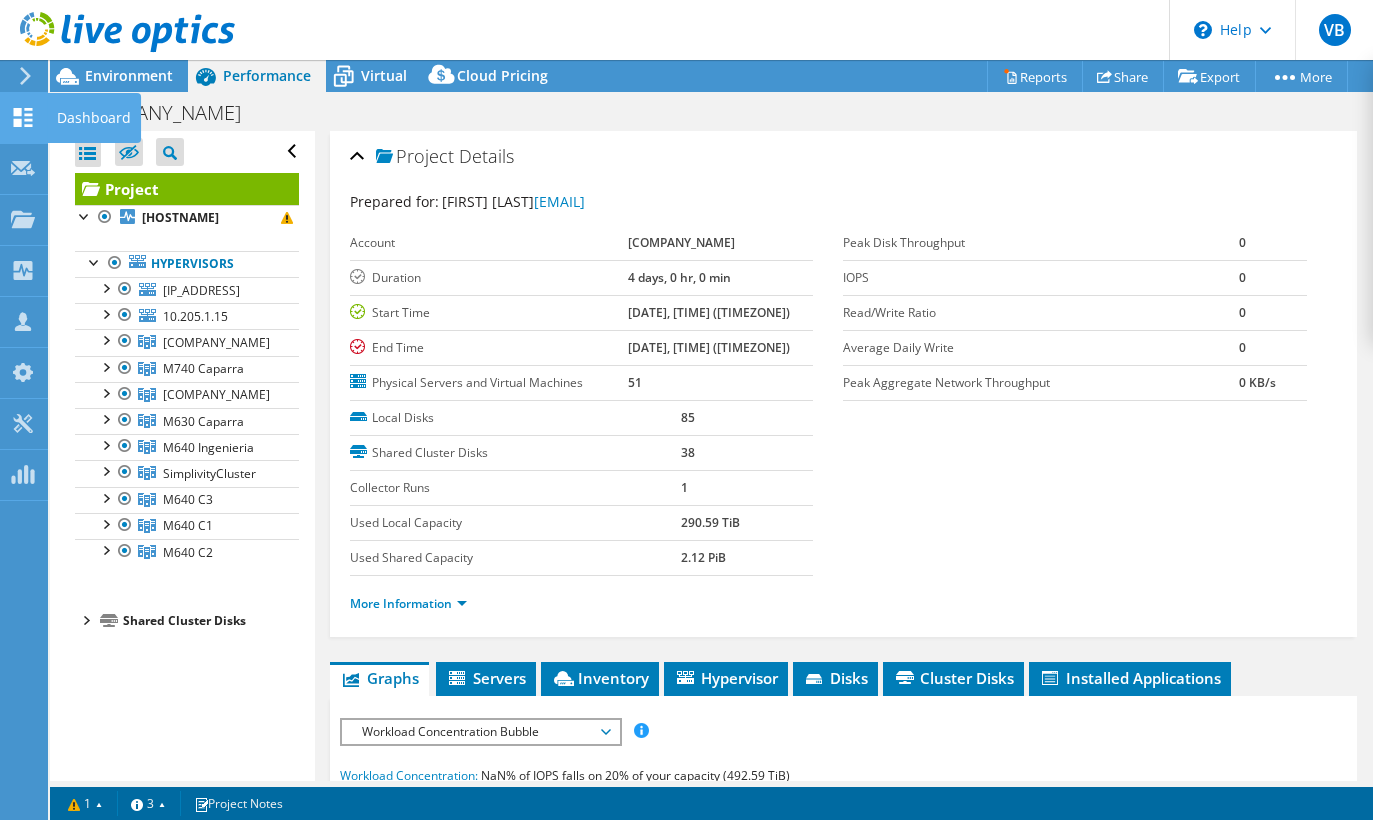 click 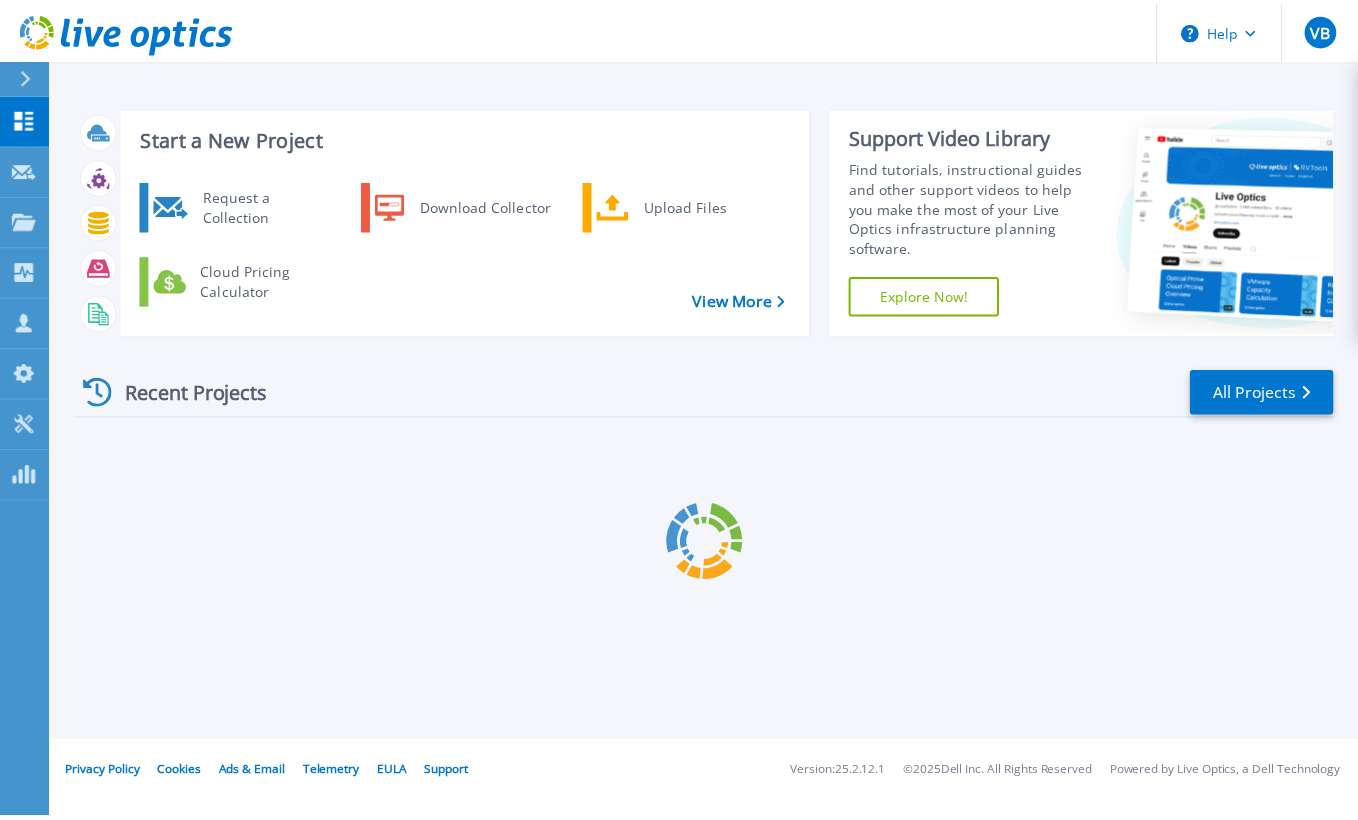 scroll, scrollTop: 0, scrollLeft: 0, axis: both 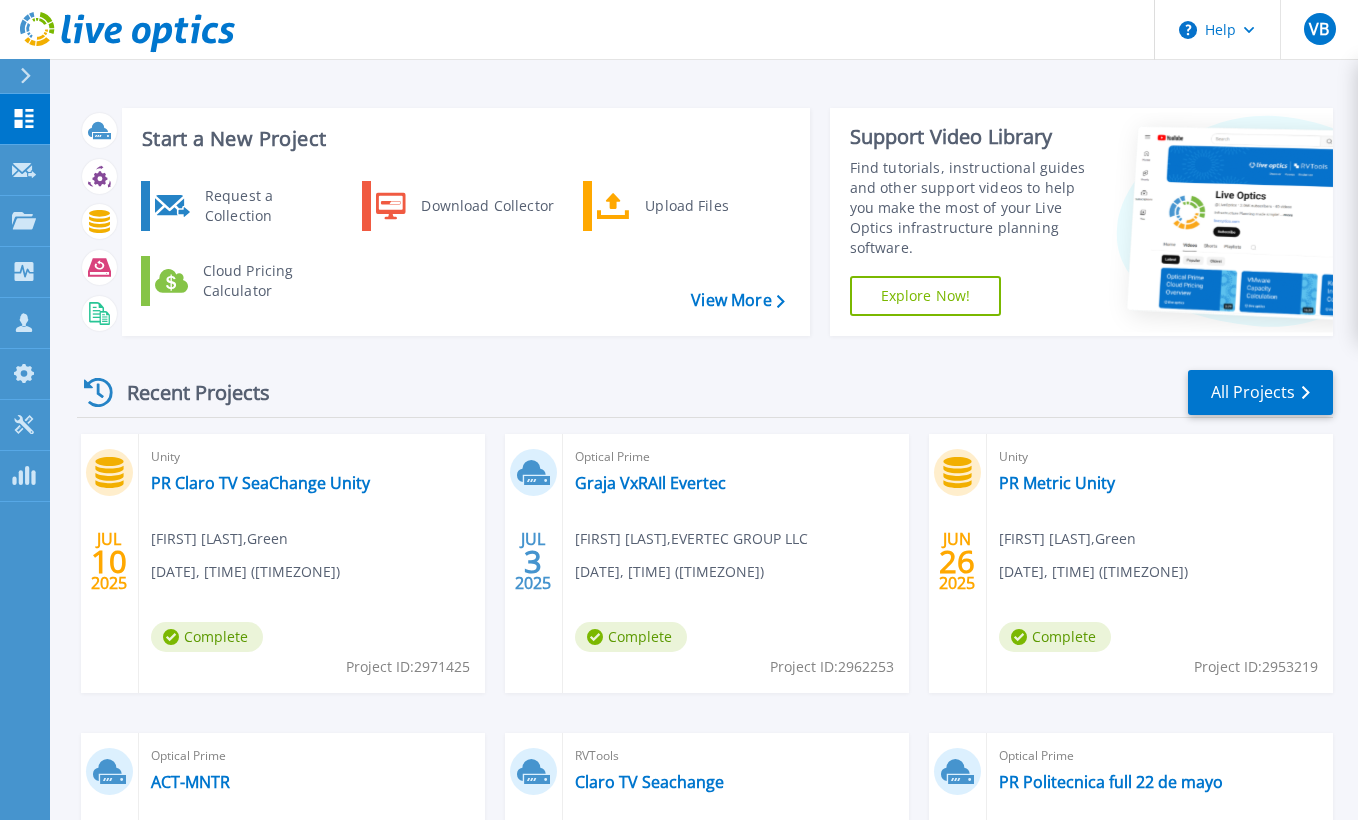 click on "Help VB Channel Partner [FIRST] [LAST] [EMAIL] Green My Profile Log Out" at bounding box center [679, 30] 